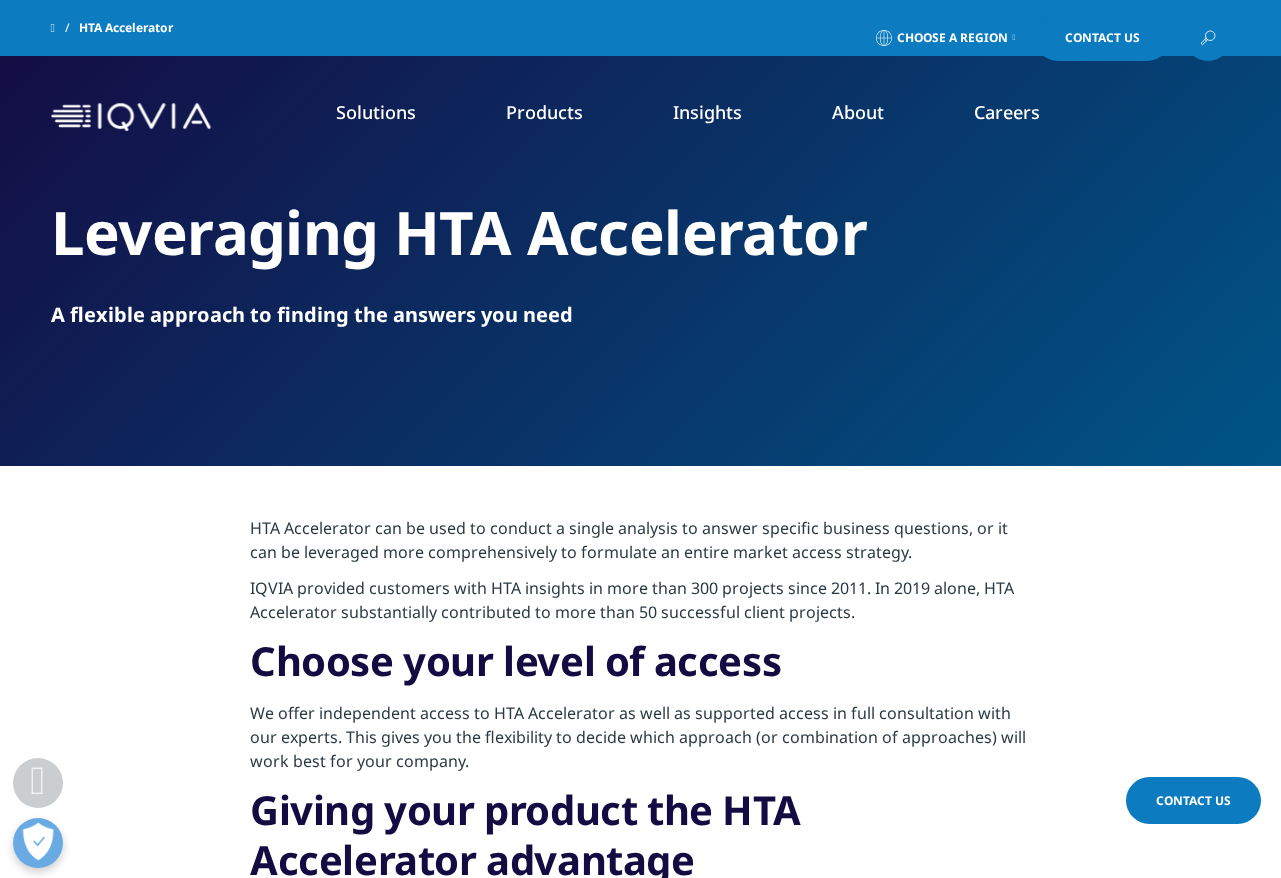 scroll, scrollTop: 520, scrollLeft: 0, axis: vertical 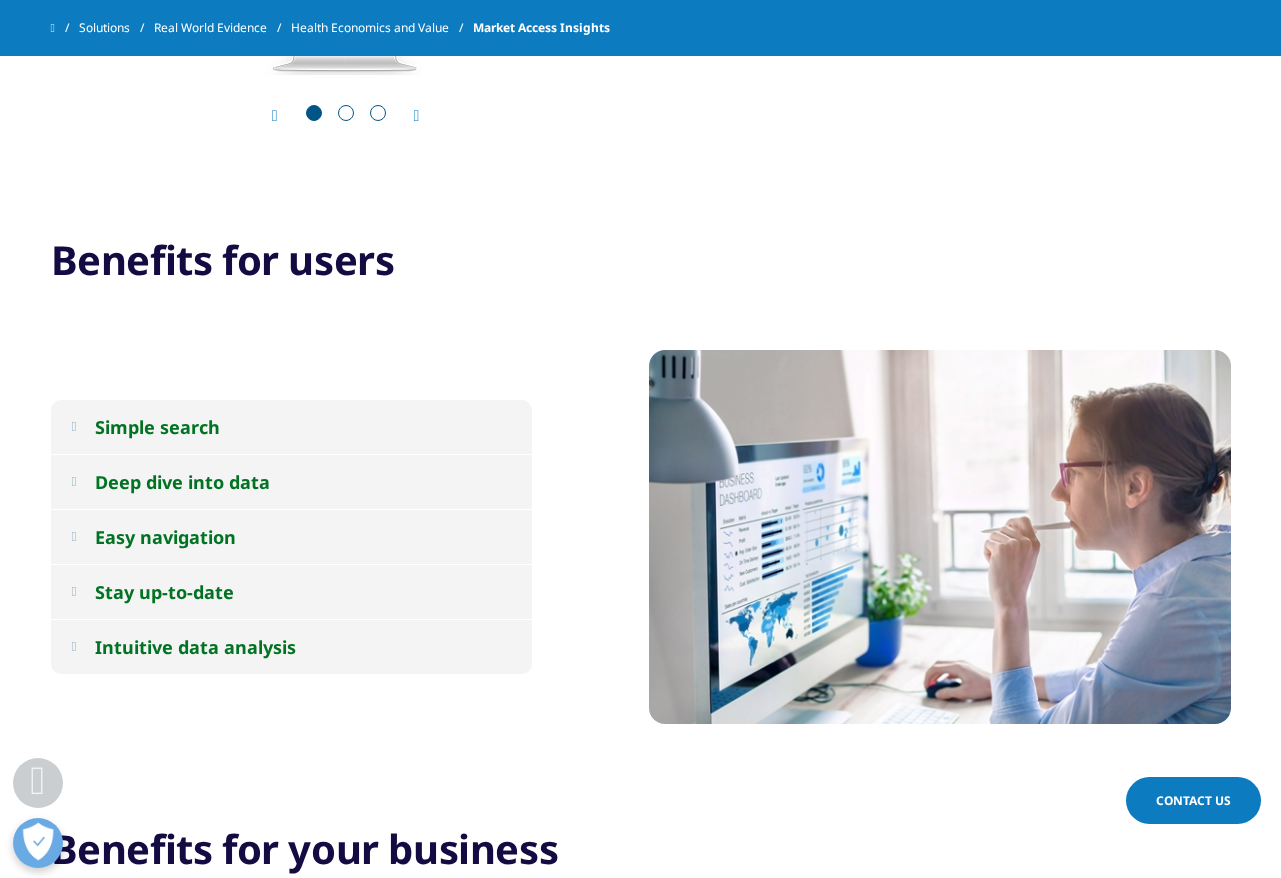 click on "Simple search" at bounding box center (291, 427) 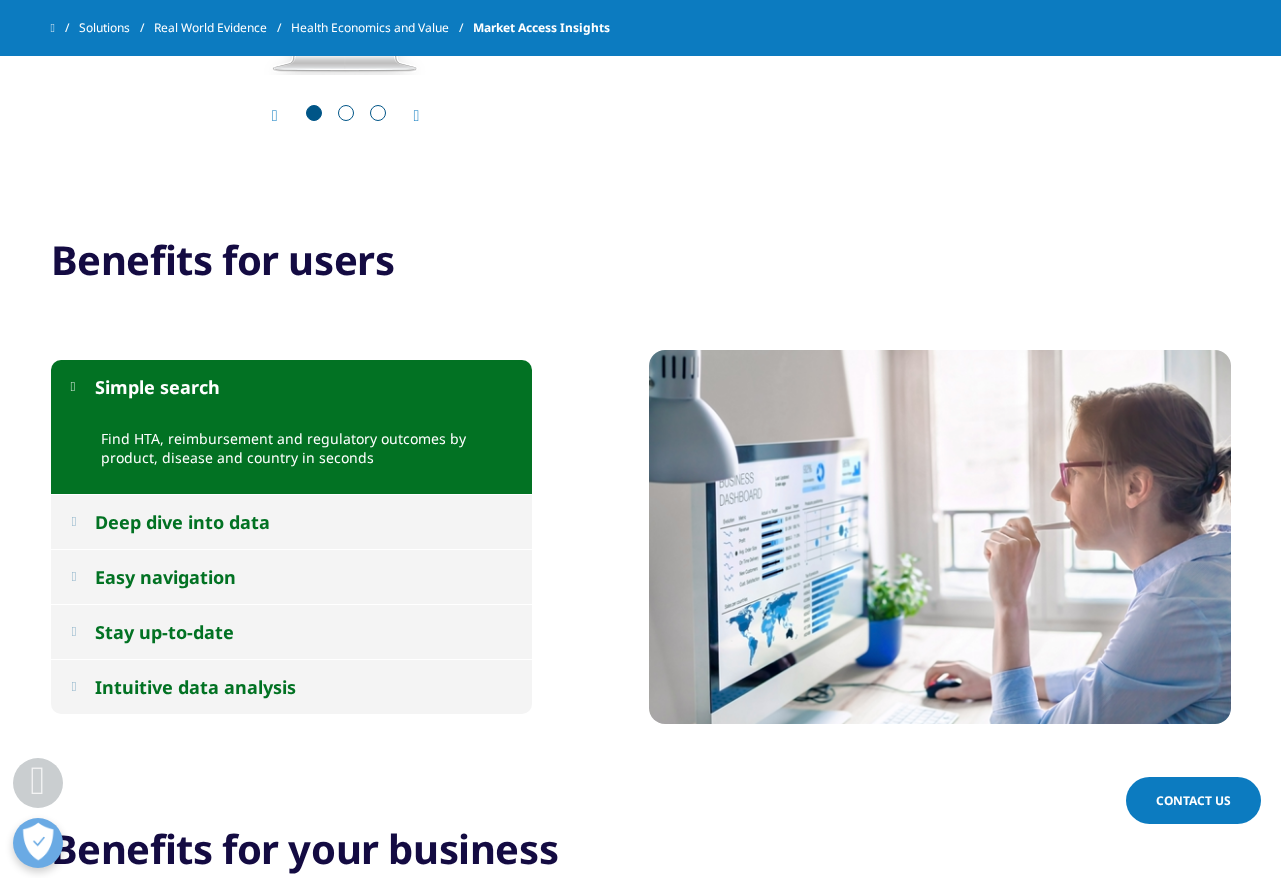 click on "Deep dive into data" at bounding box center [182, 522] 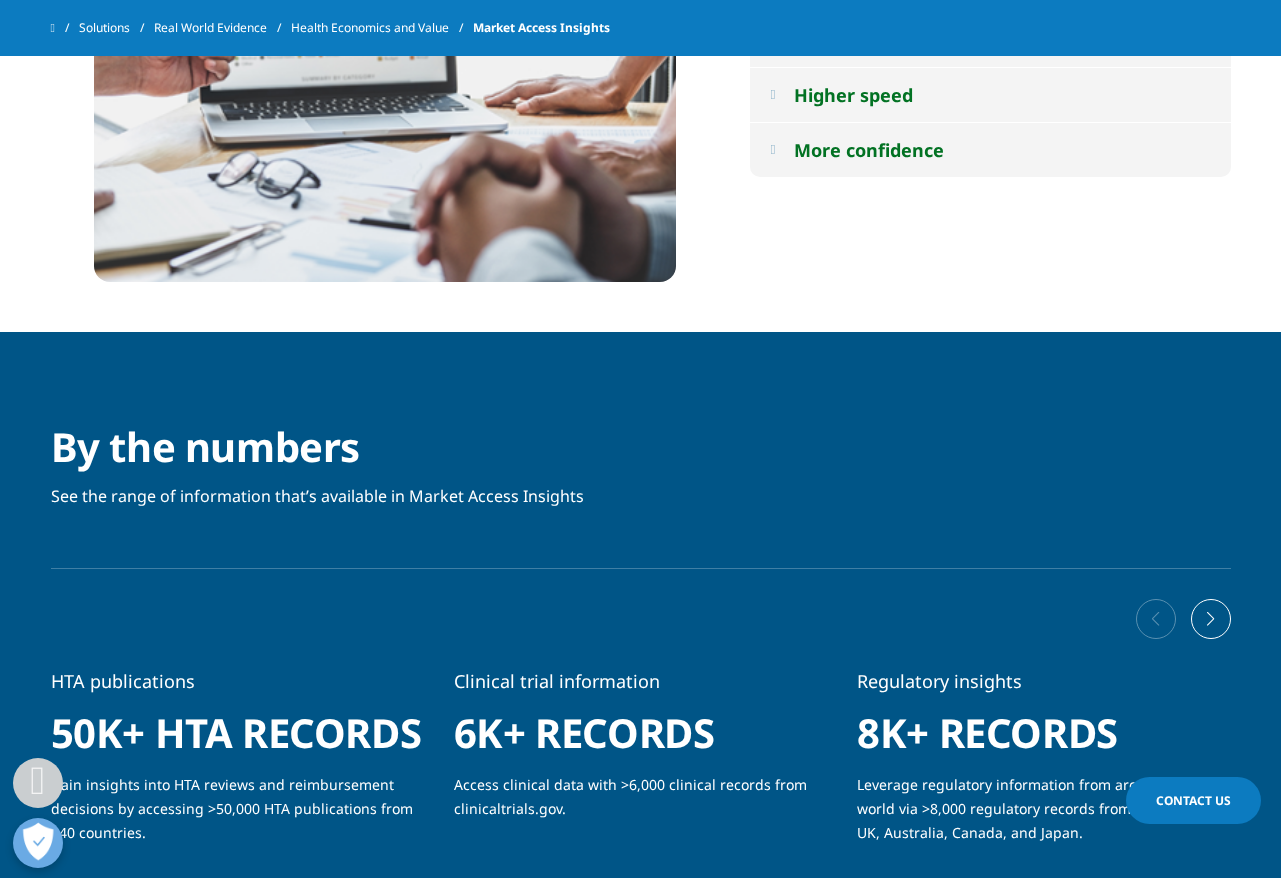 scroll, scrollTop: 2351, scrollLeft: 0, axis: vertical 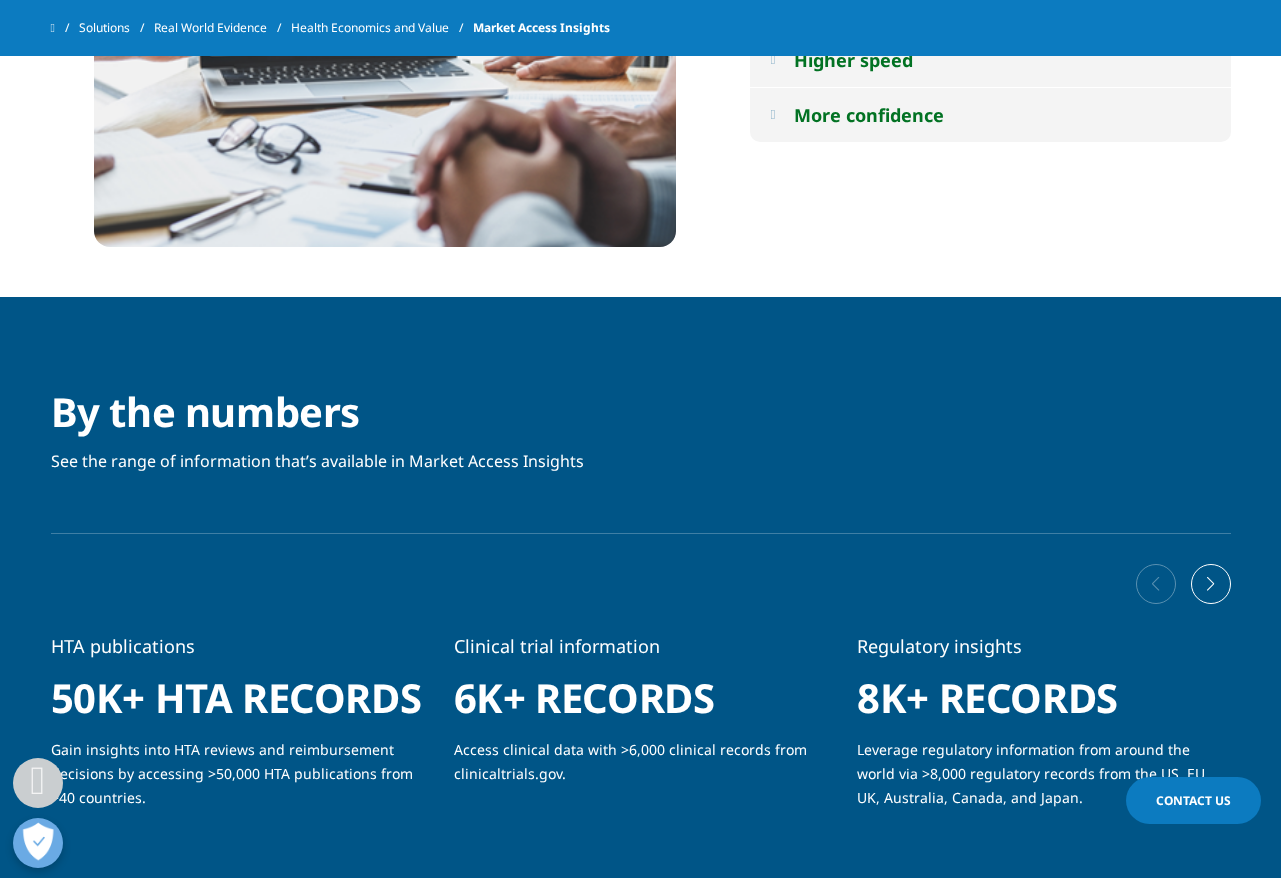 click on "See the range of information that’s available in Market Access Insights" at bounding box center (317, 461) 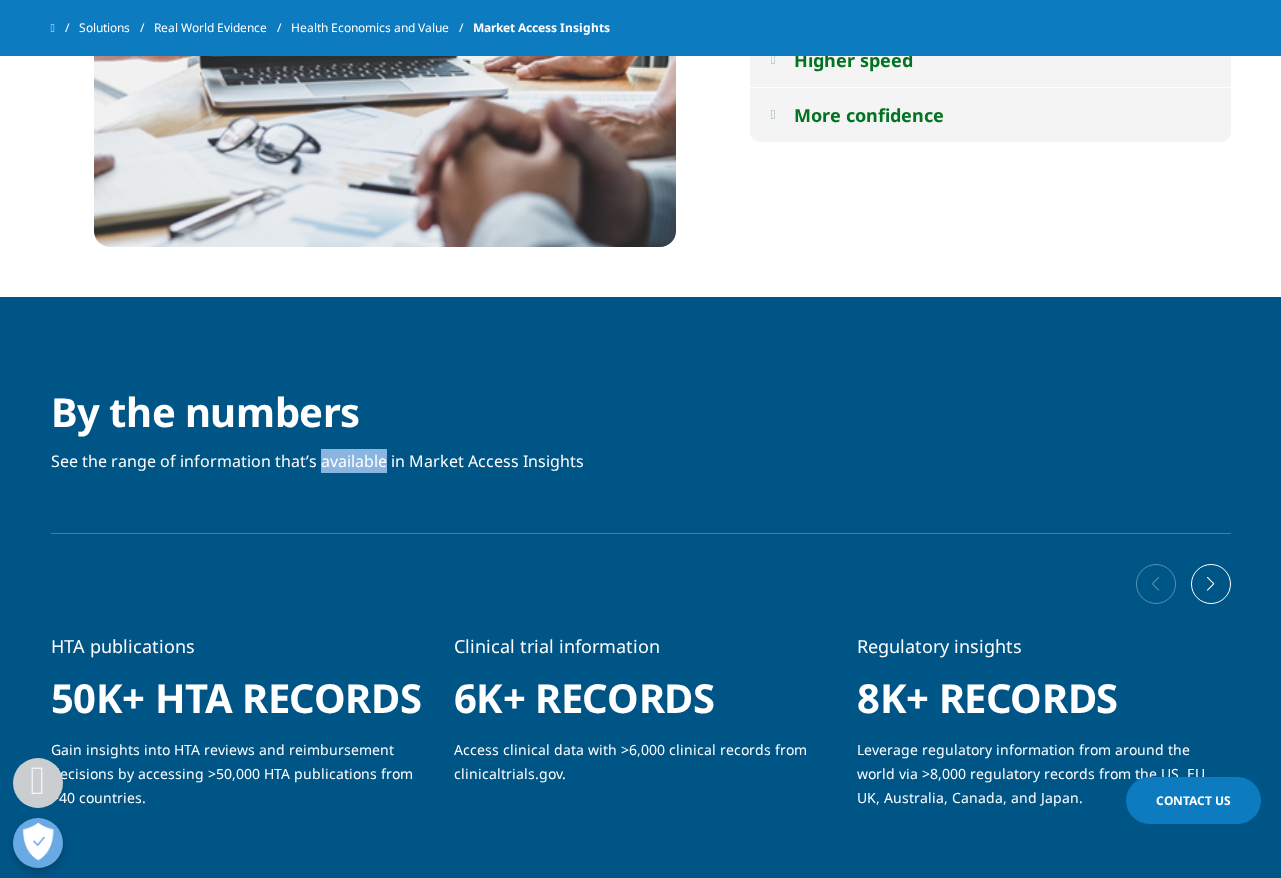 click on "See the range of information that’s available in Market Access Insights" at bounding box center [317, 461] 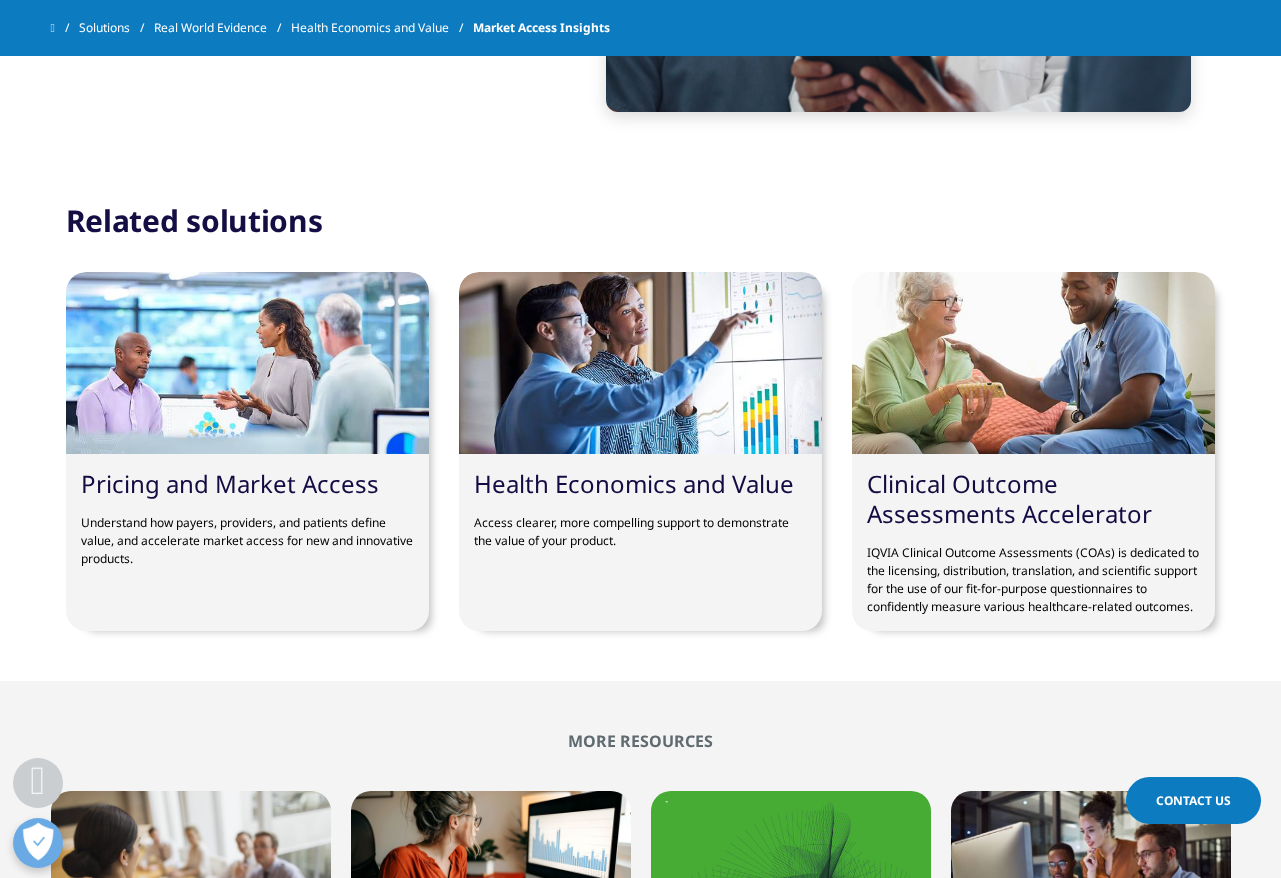 scroll, scrollTop: 3925, scrollLeft: 0, axis: vertical 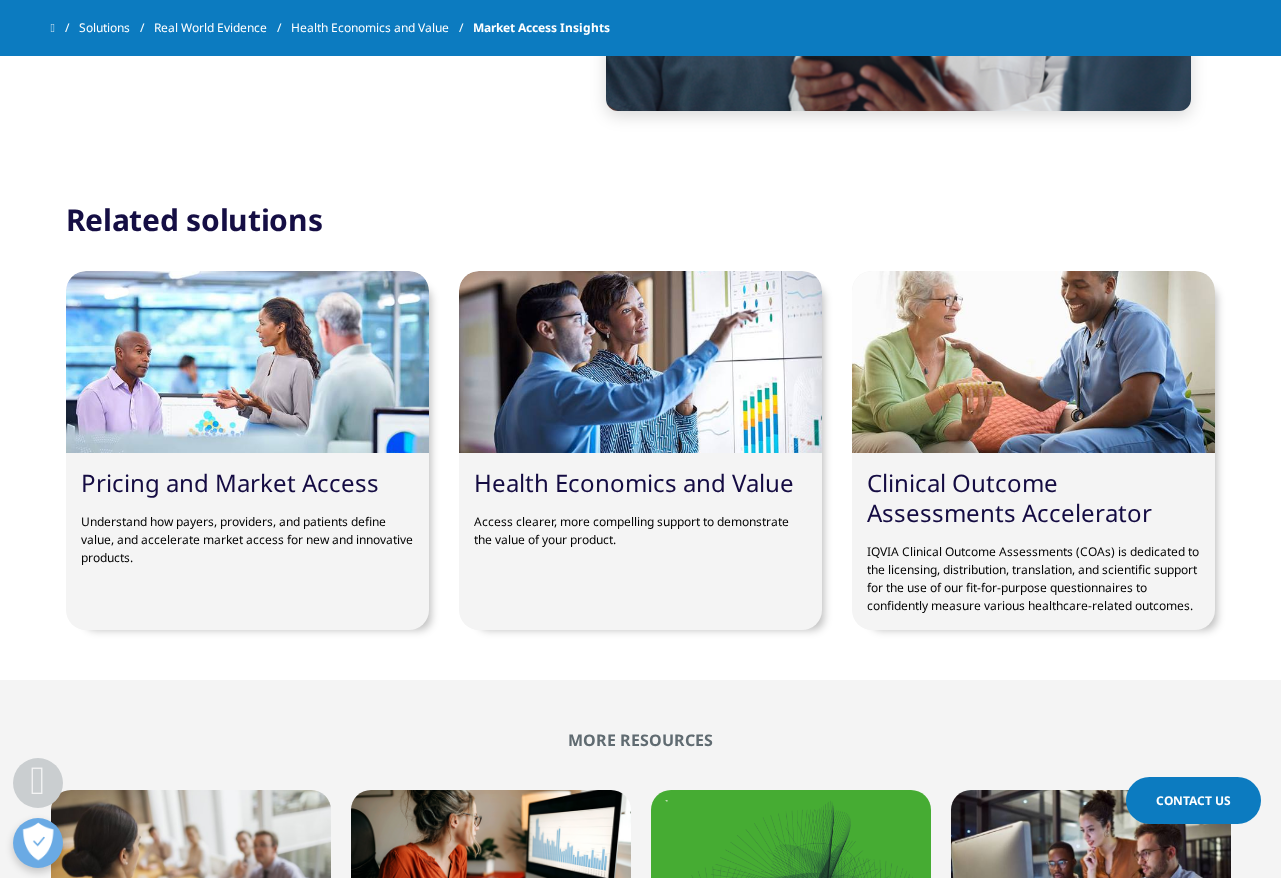click on "Pricing and Market Access
Understand how payers, providers, and patients define value, and accelerate market access for new and innovative products." at bounding box center (247, 517) 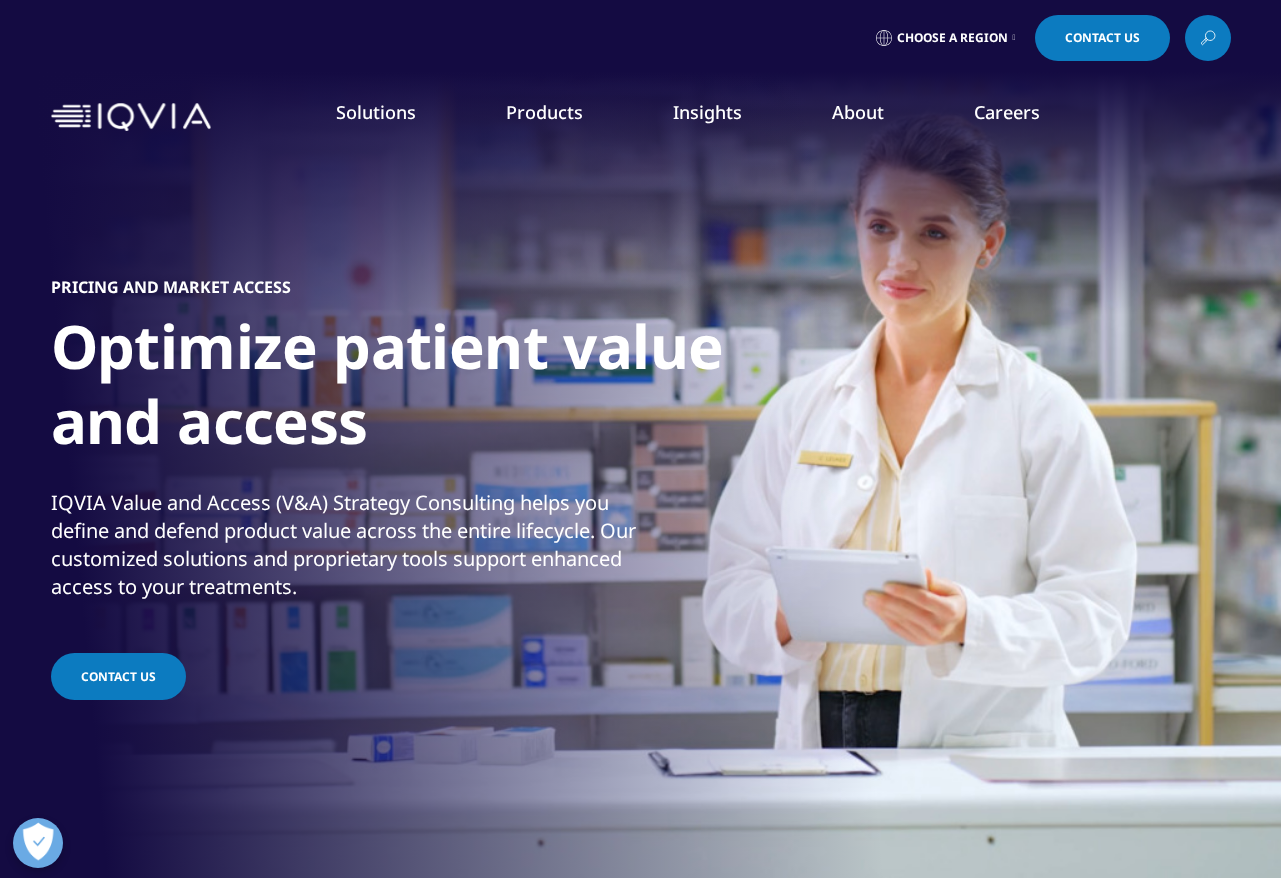 scroll, scrollTop: 0, scrollLeft: 0, axis: both 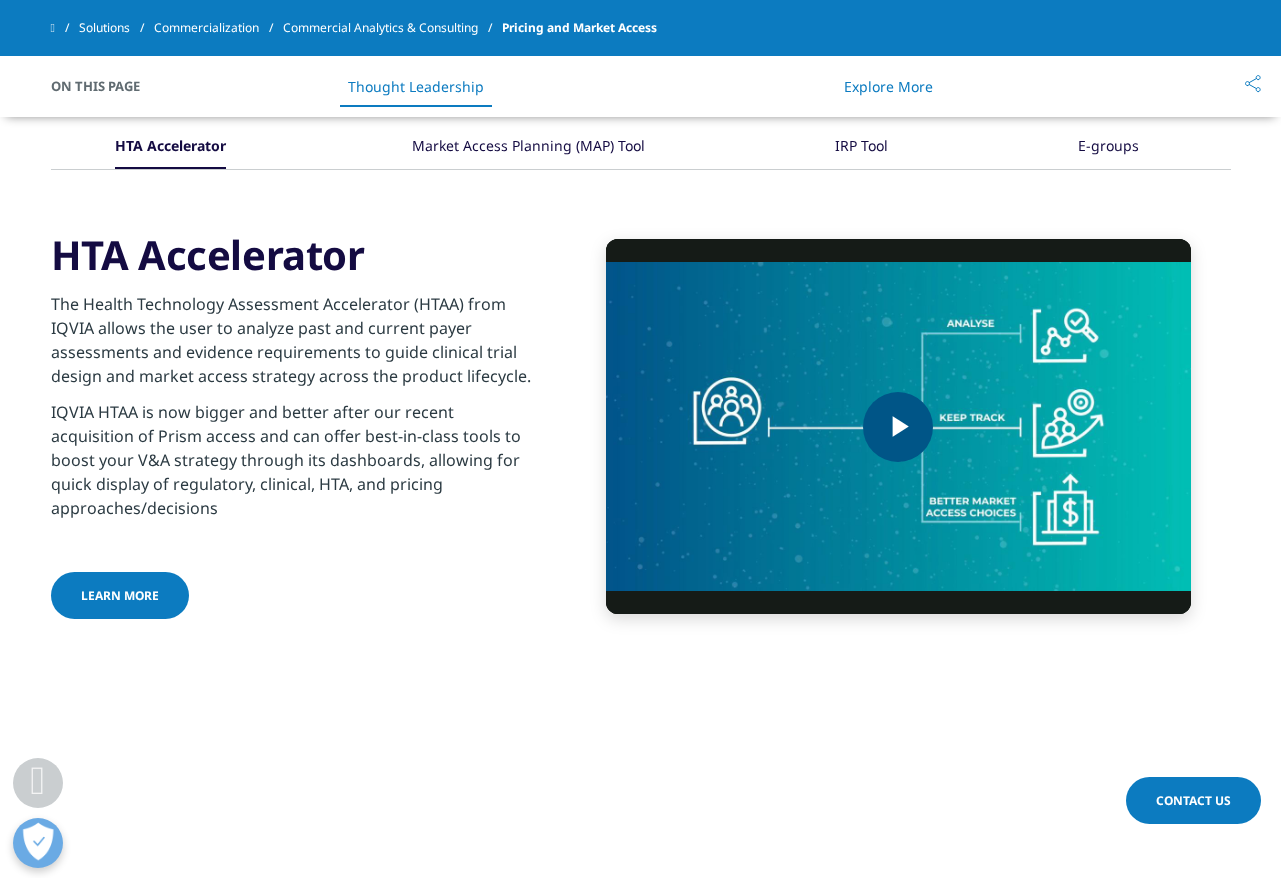click at bounding box center [898, 426] 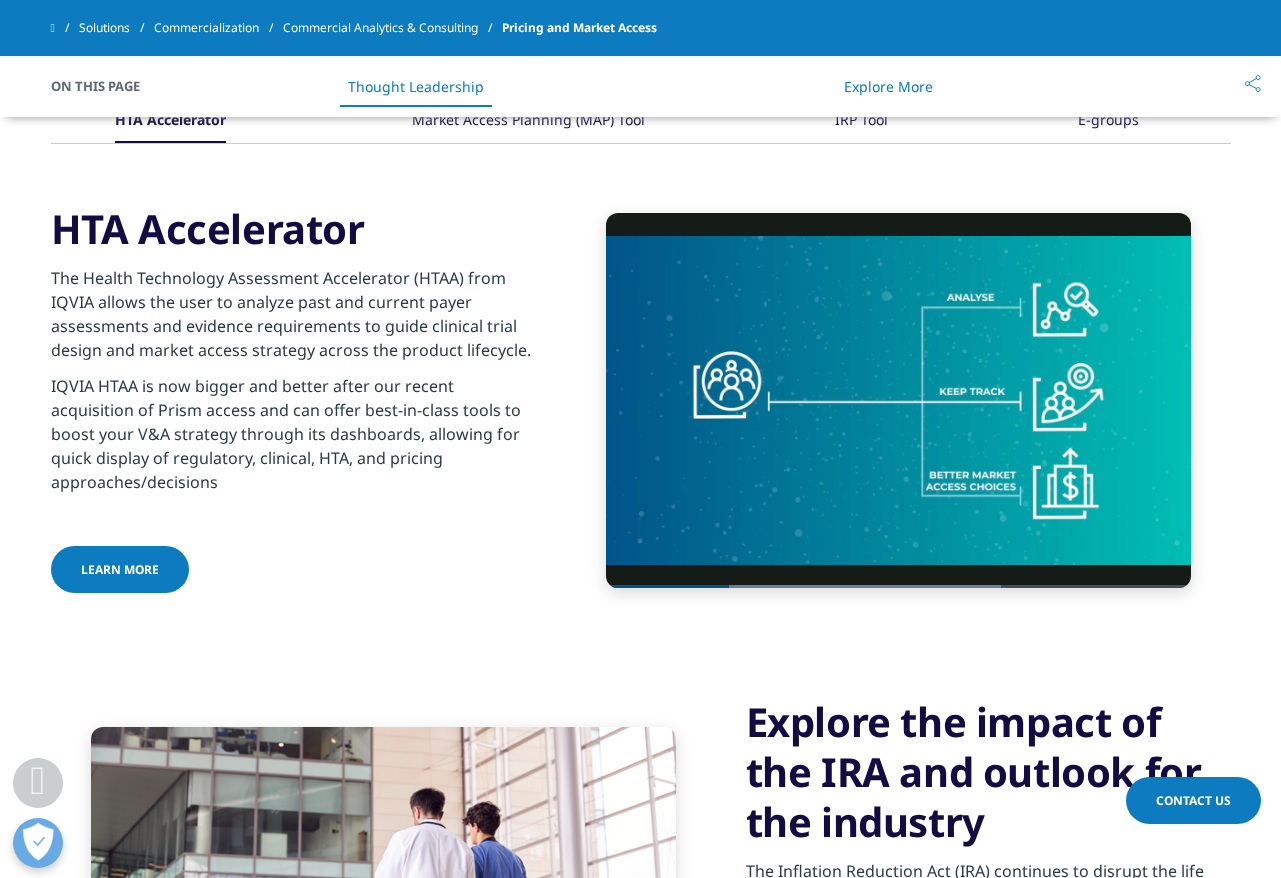 scroll, scrollTop: 2231, scrollLeft: 0, axis: vertical 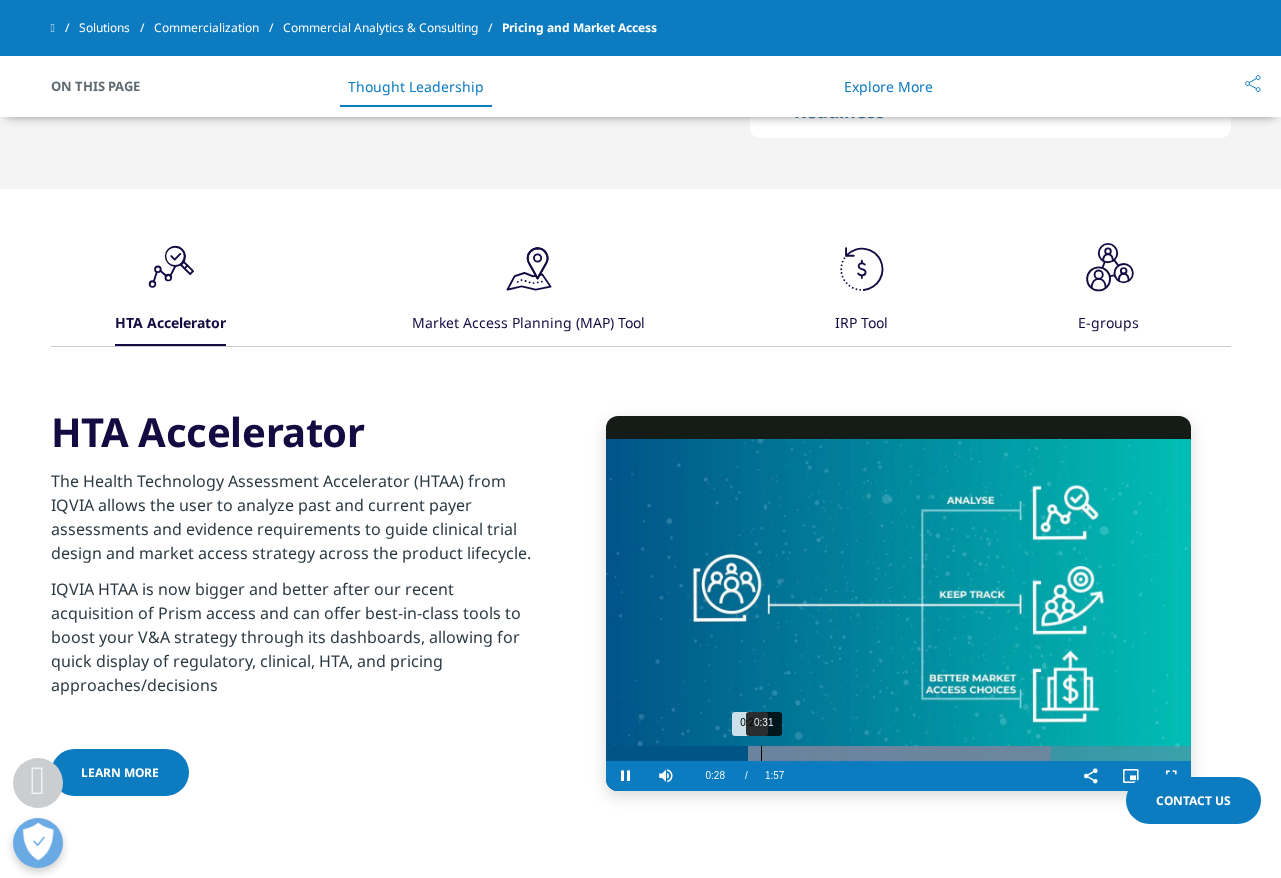 click on "0:31" at bounding box center (761, 753) 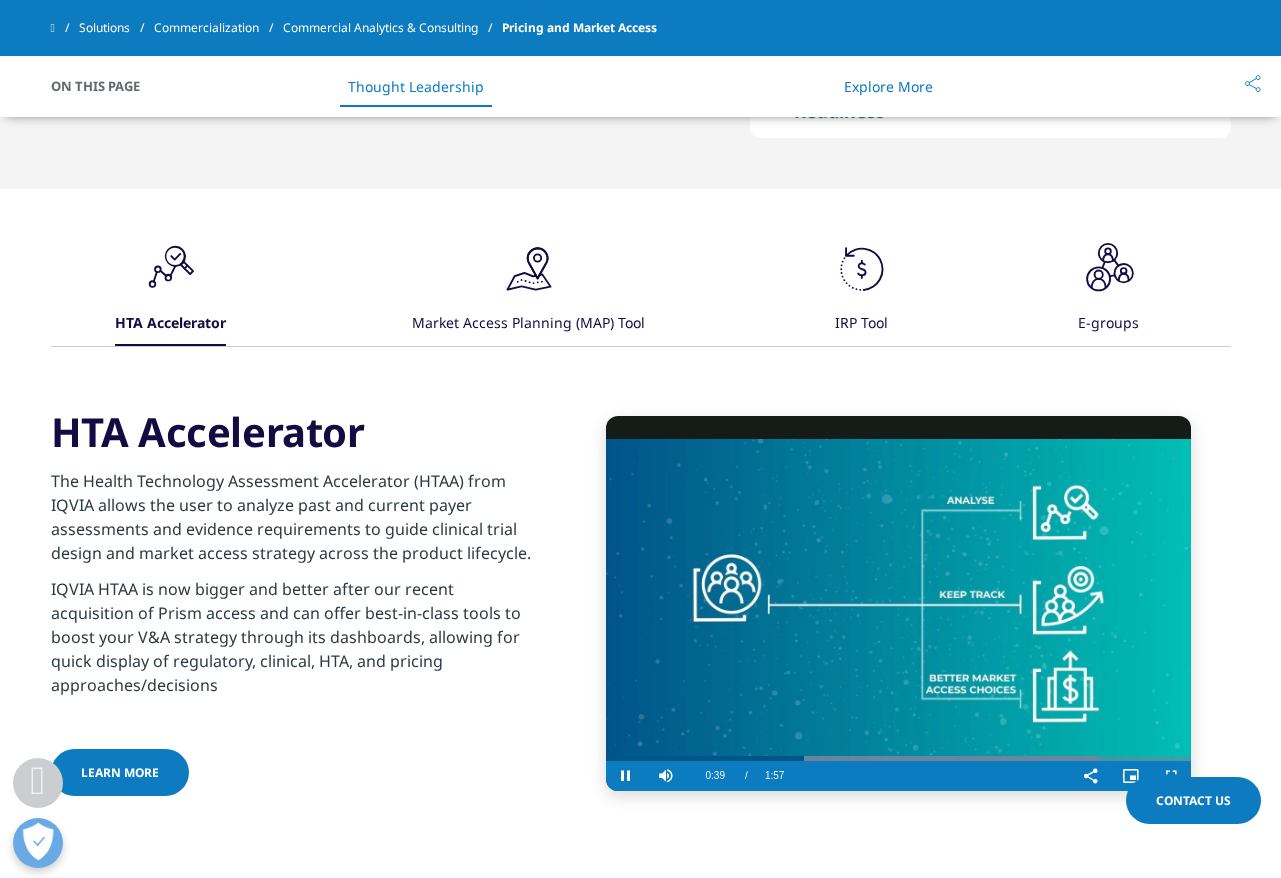 click at bounding box center (932, 776) 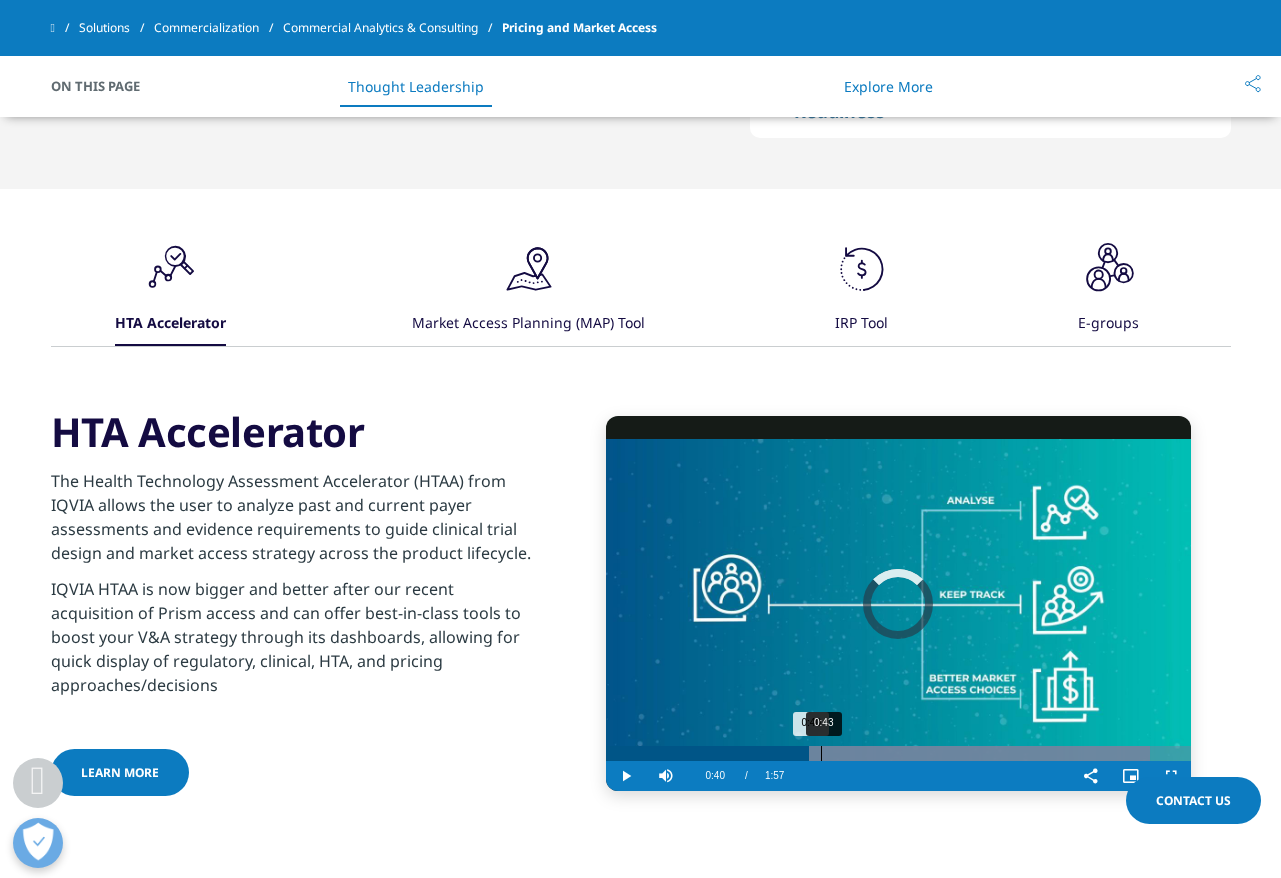 click on "0:43" at bounding box center [821, 753] 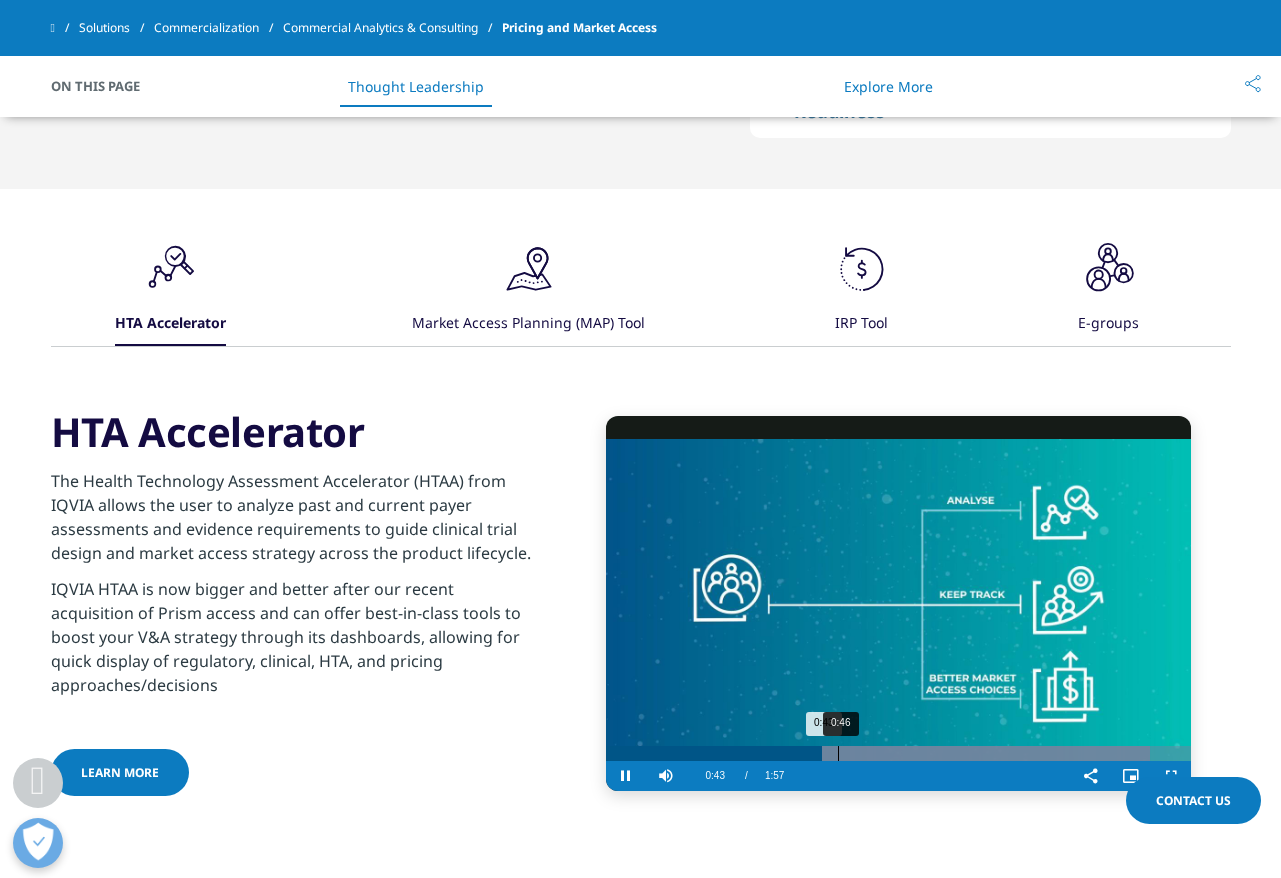 click on "0:46" at bounding box center (838, 753) 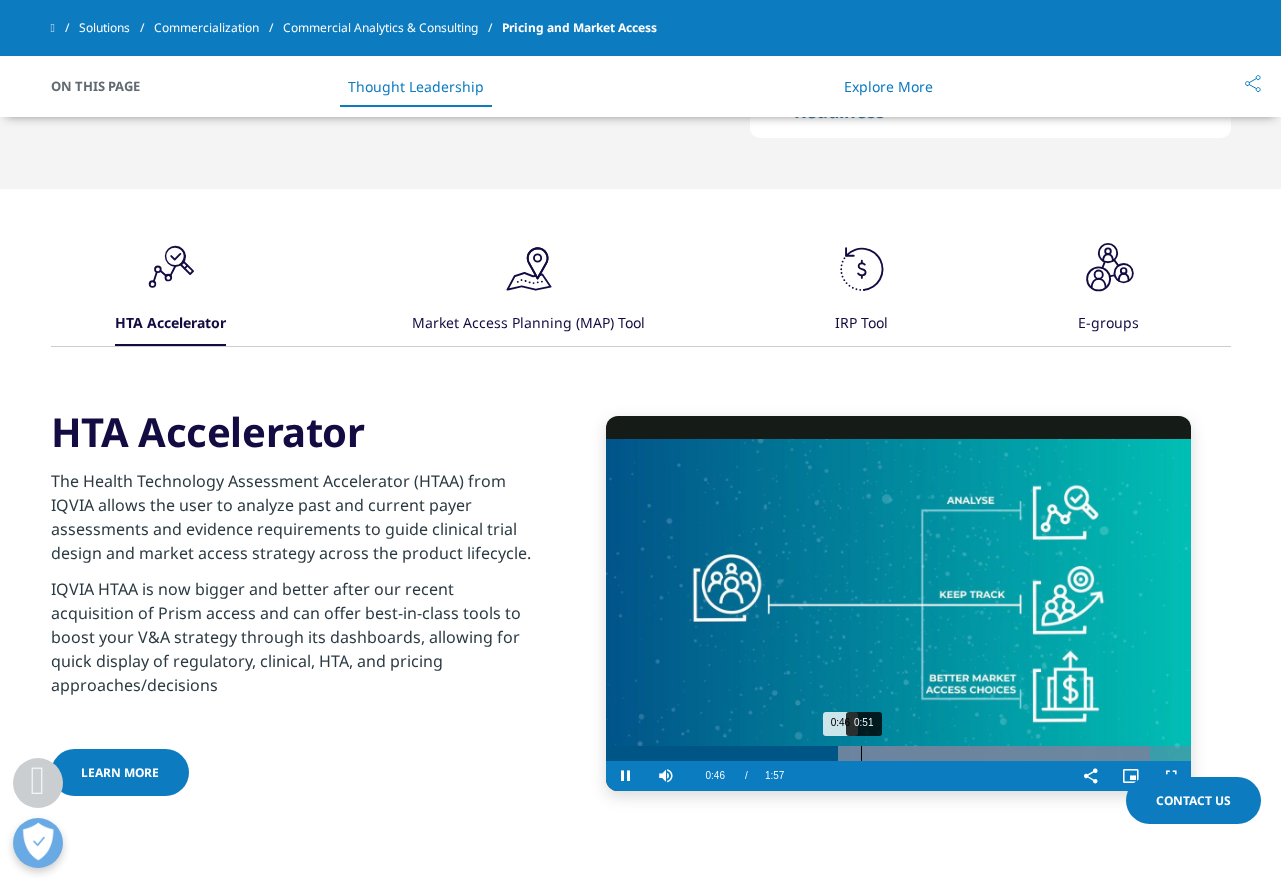 click on "0:51" at bounding box center [861, 753] 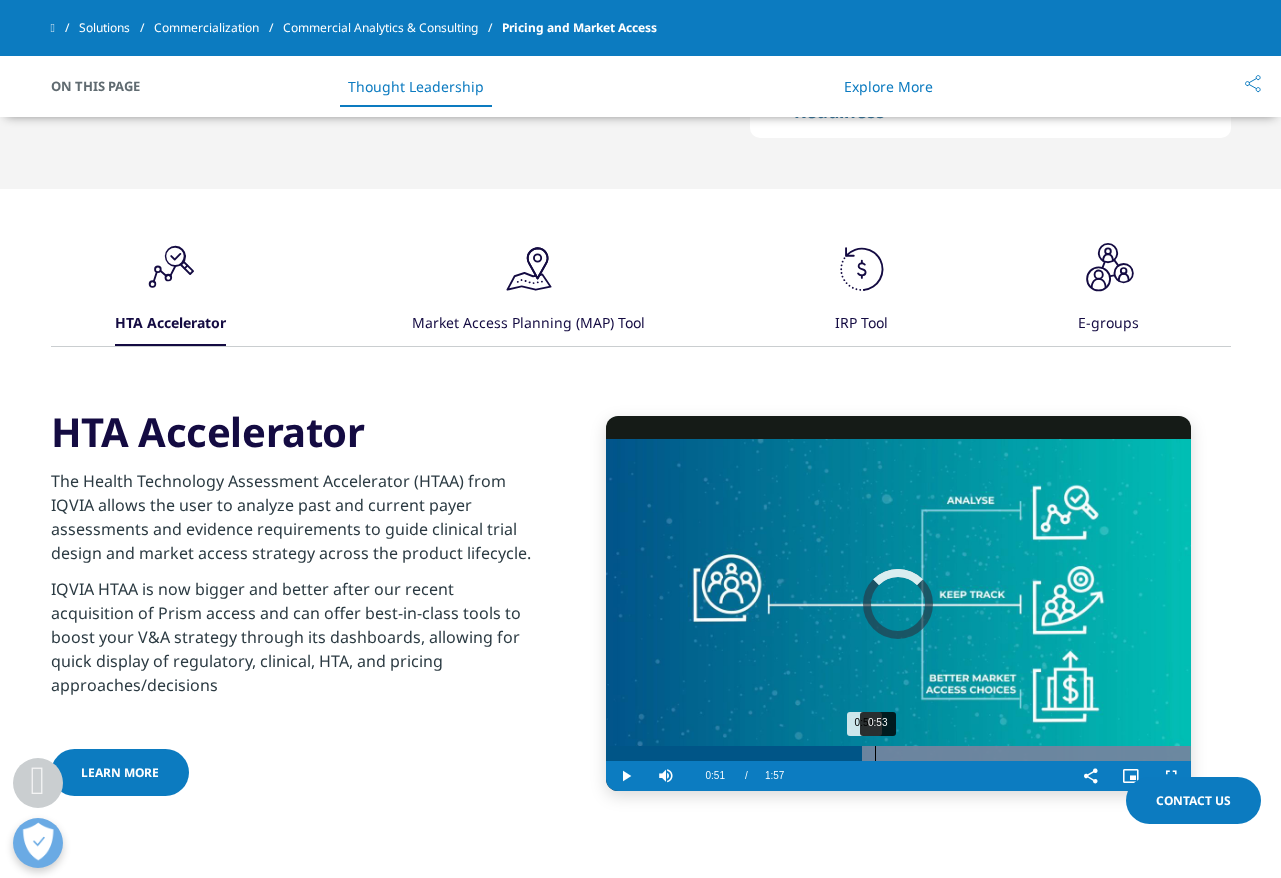 click on "0:53" at bounding box center [875, 753] 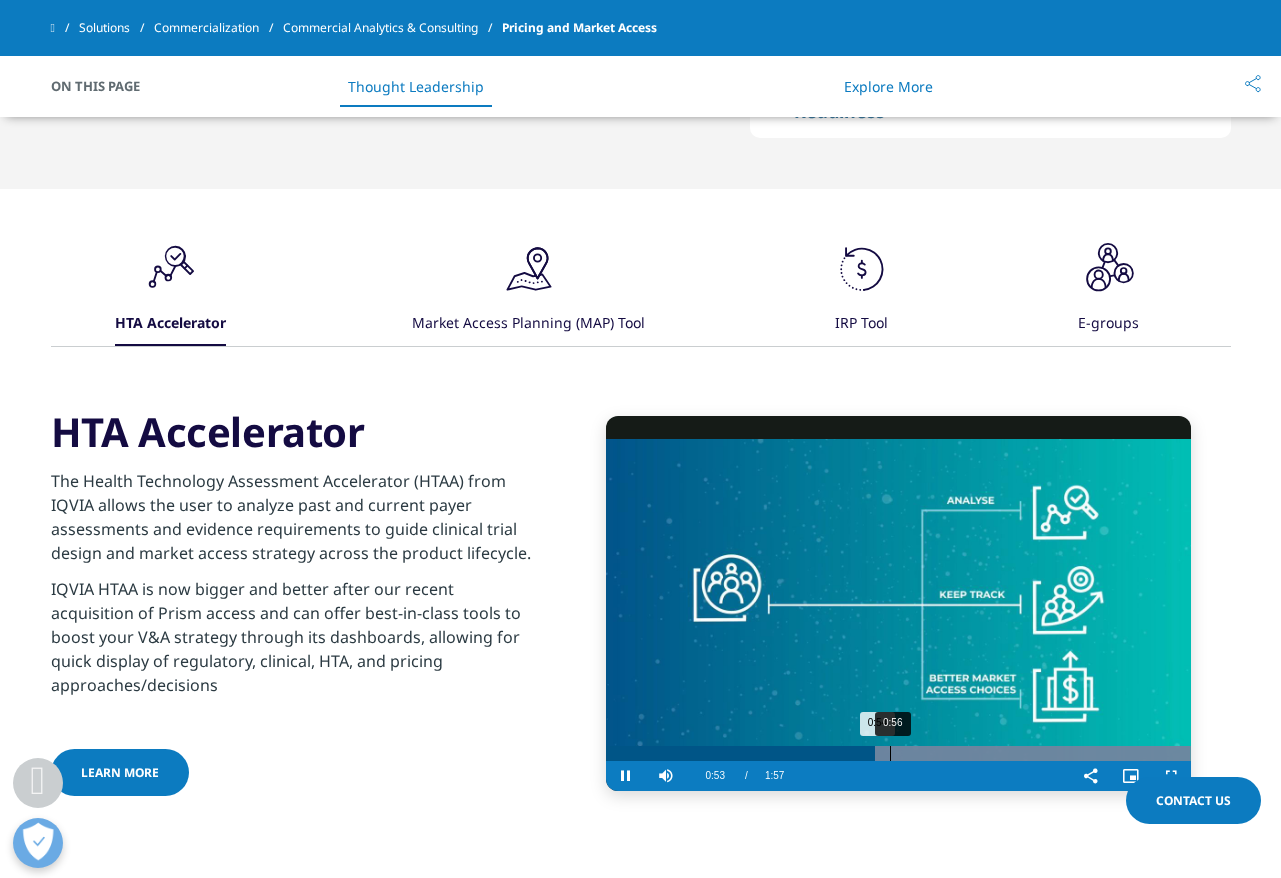 click on "0:56" at bounding box center [890, 753] 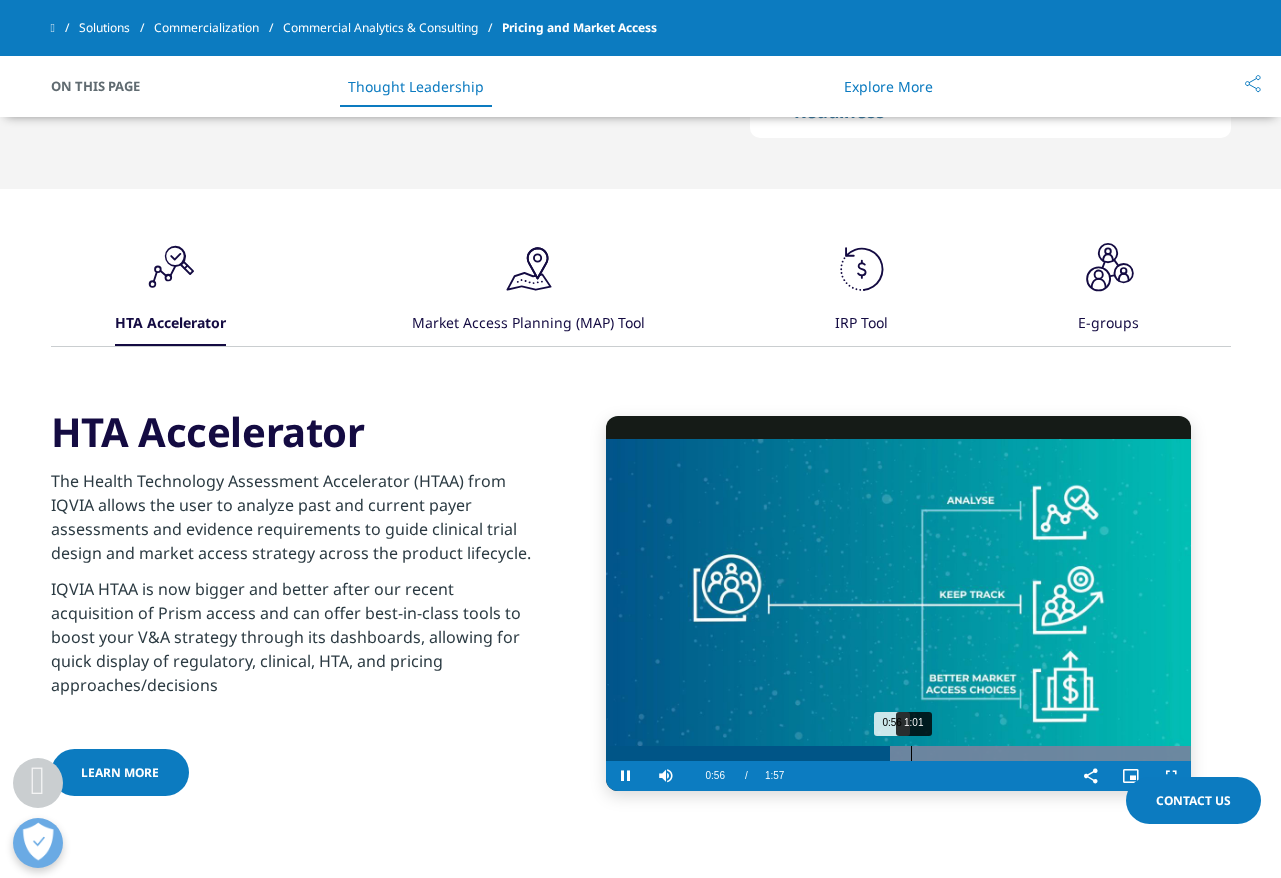 click on "1:01" at bounding box center (911, 753) 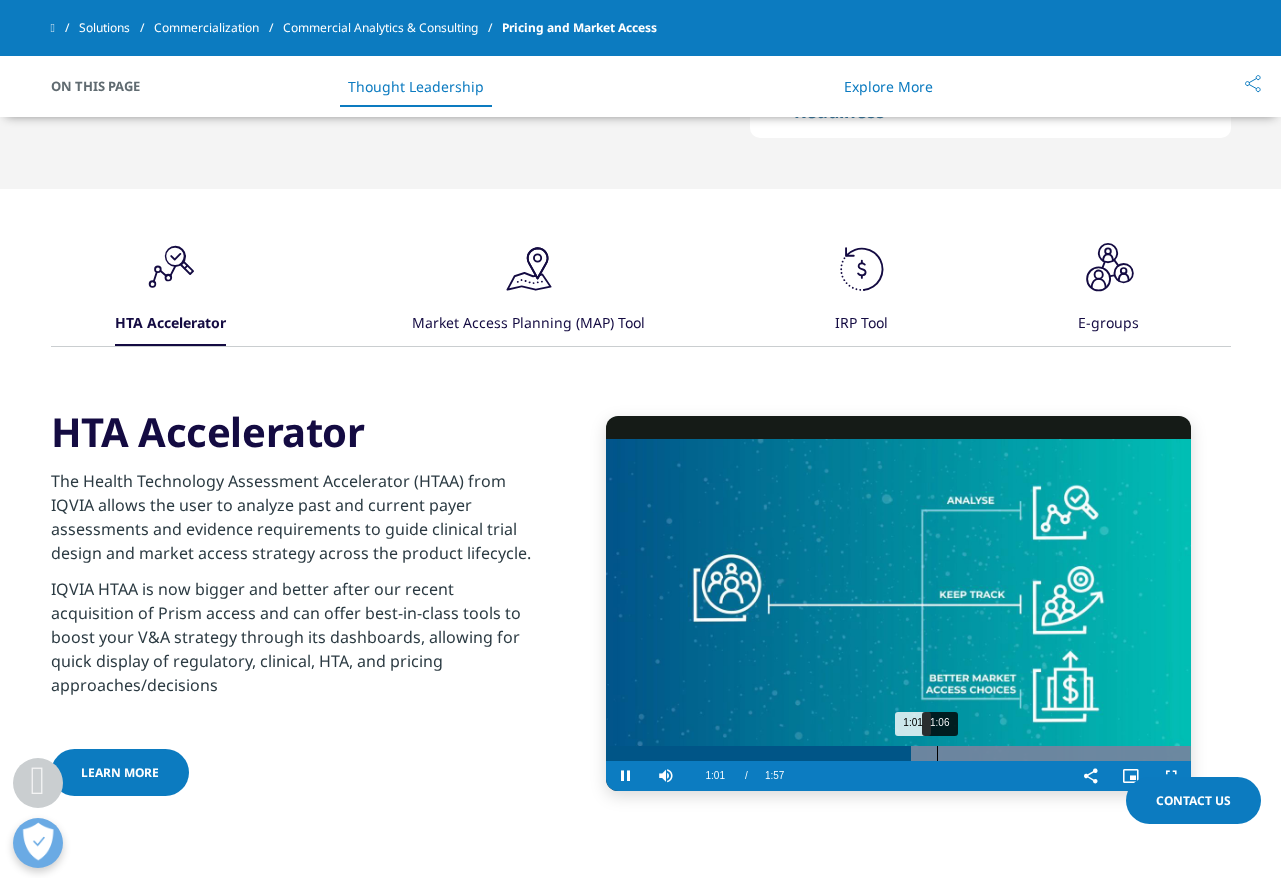 click on "1:06" at bounding box center (937, 753) 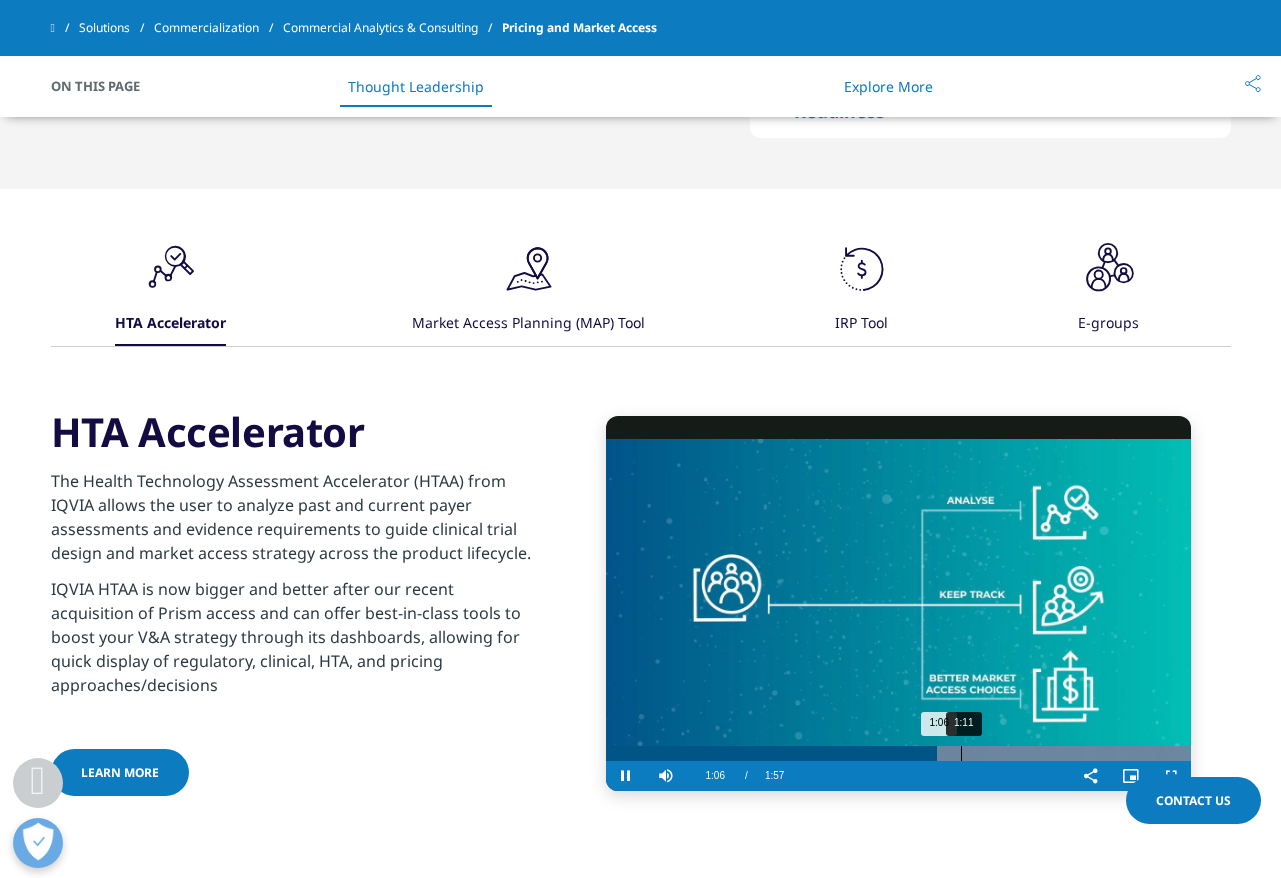 click on "1:11" at bounding box center (961, 753) 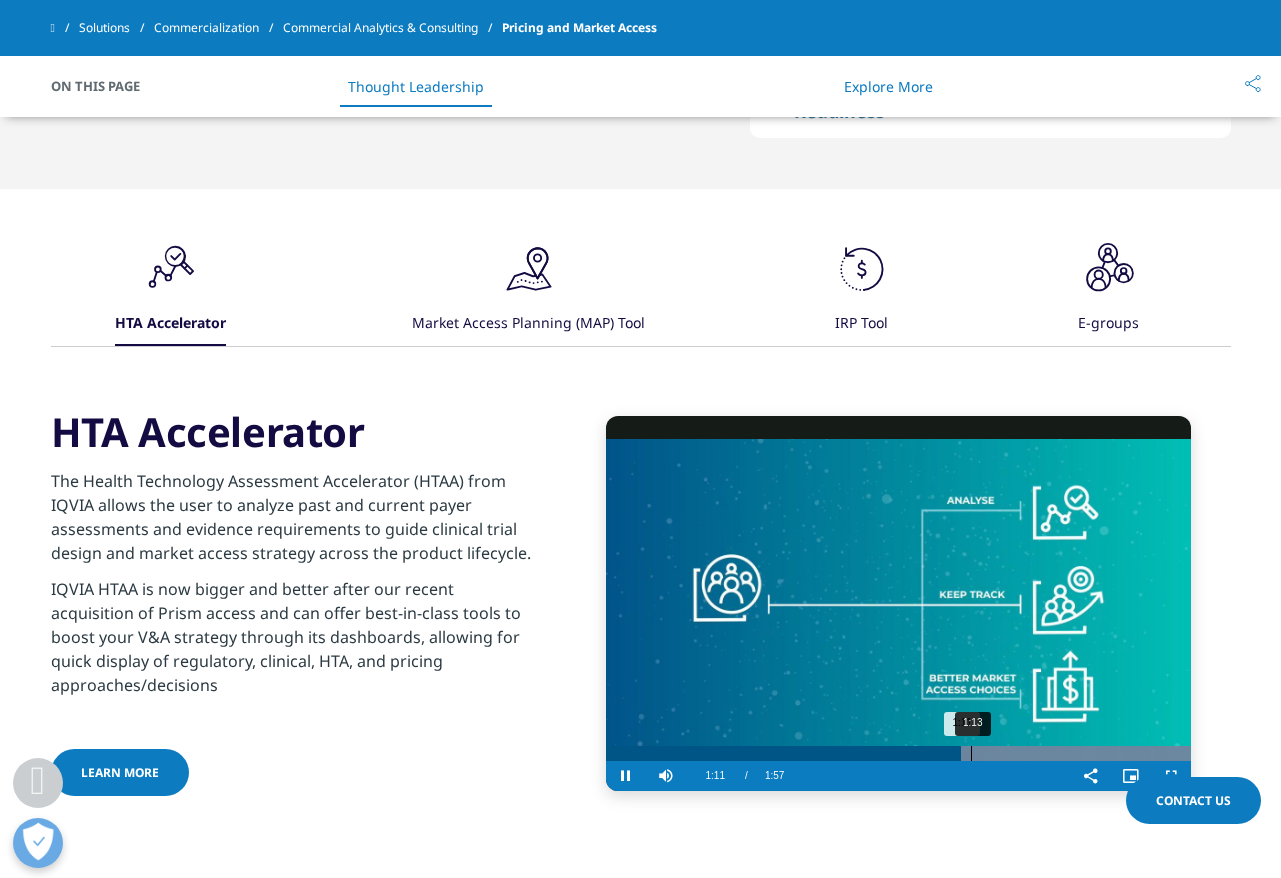 click on "Loaded :  100.00% 1:13 1:11" at bounding box center [898, 753] 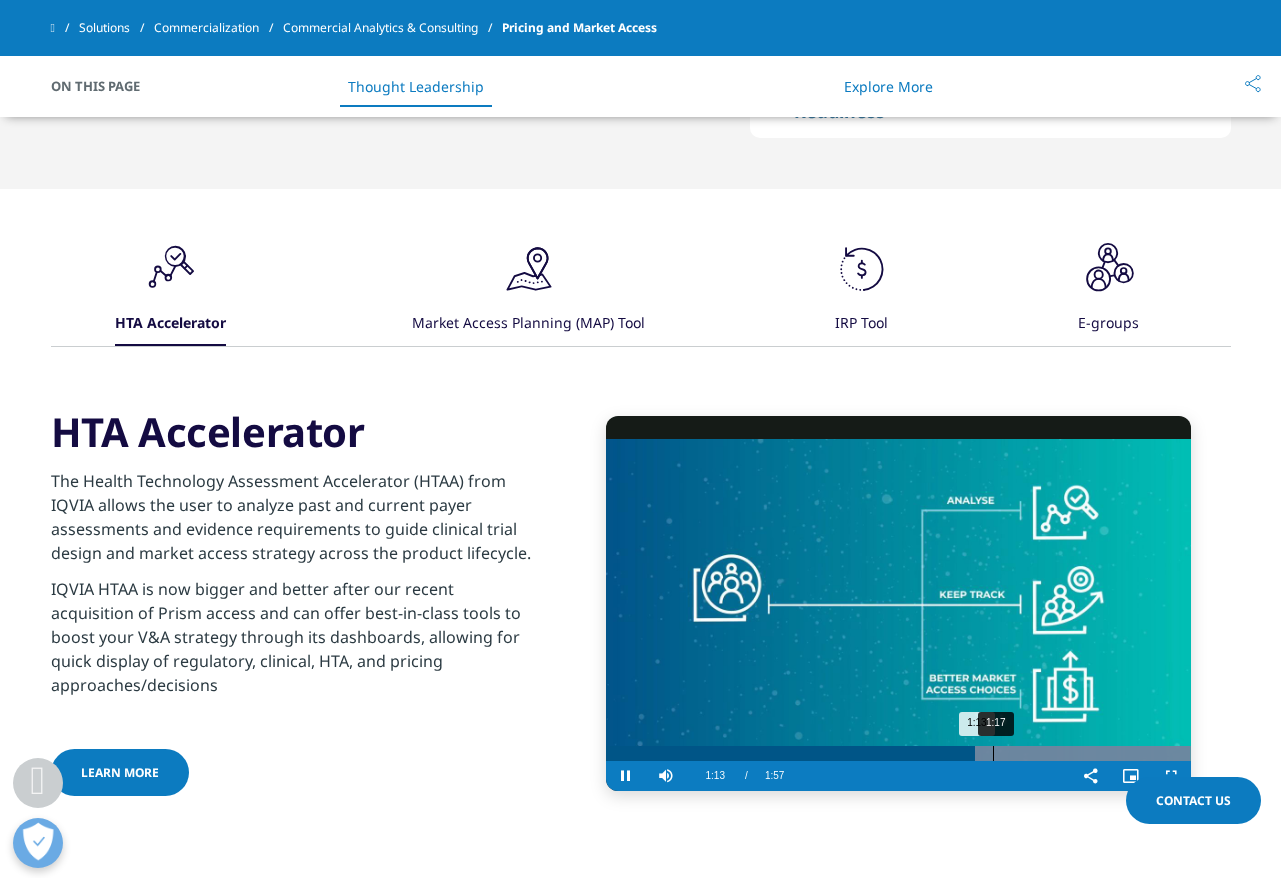 click on "1:17" at bounding box center [993, 753] 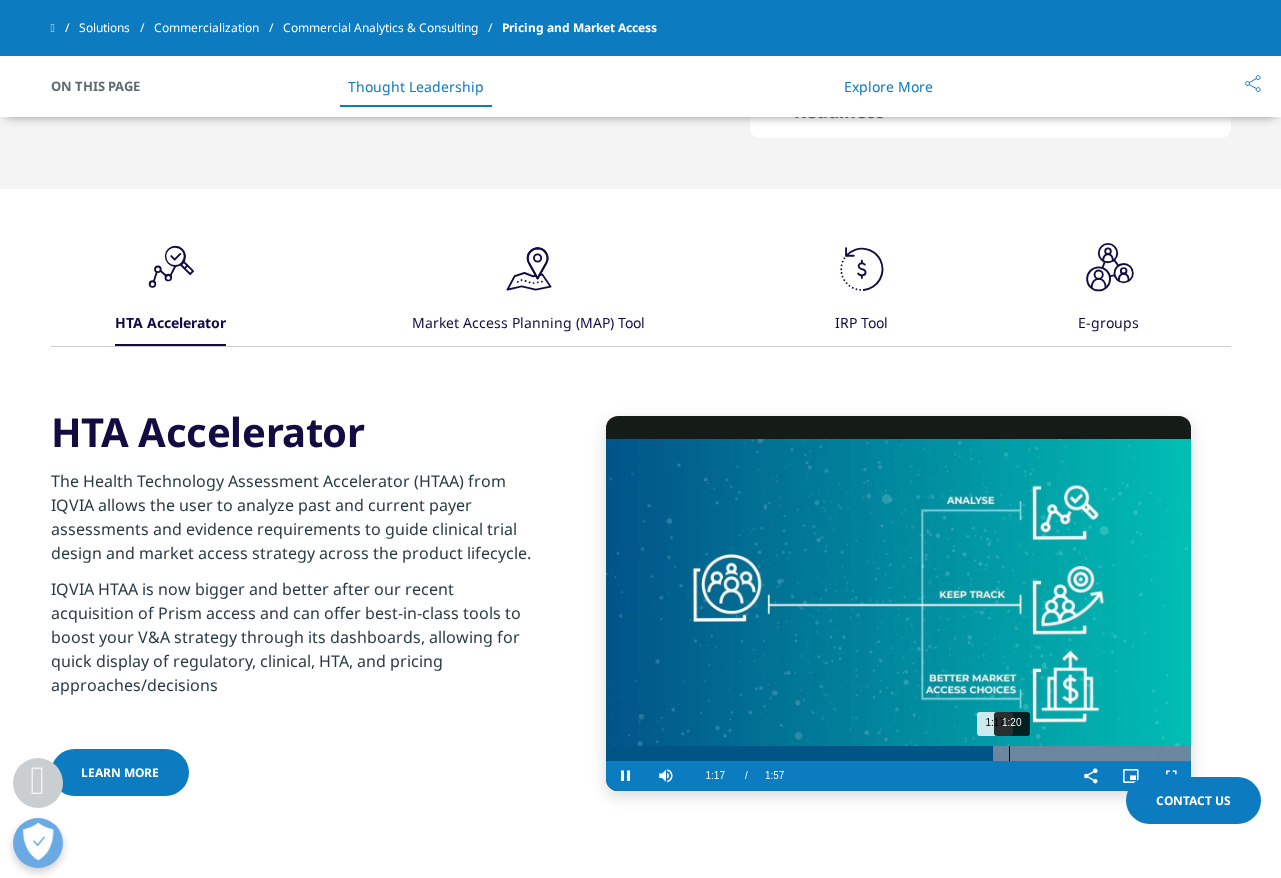click on "1:20" at bounding box center (1009, 753) 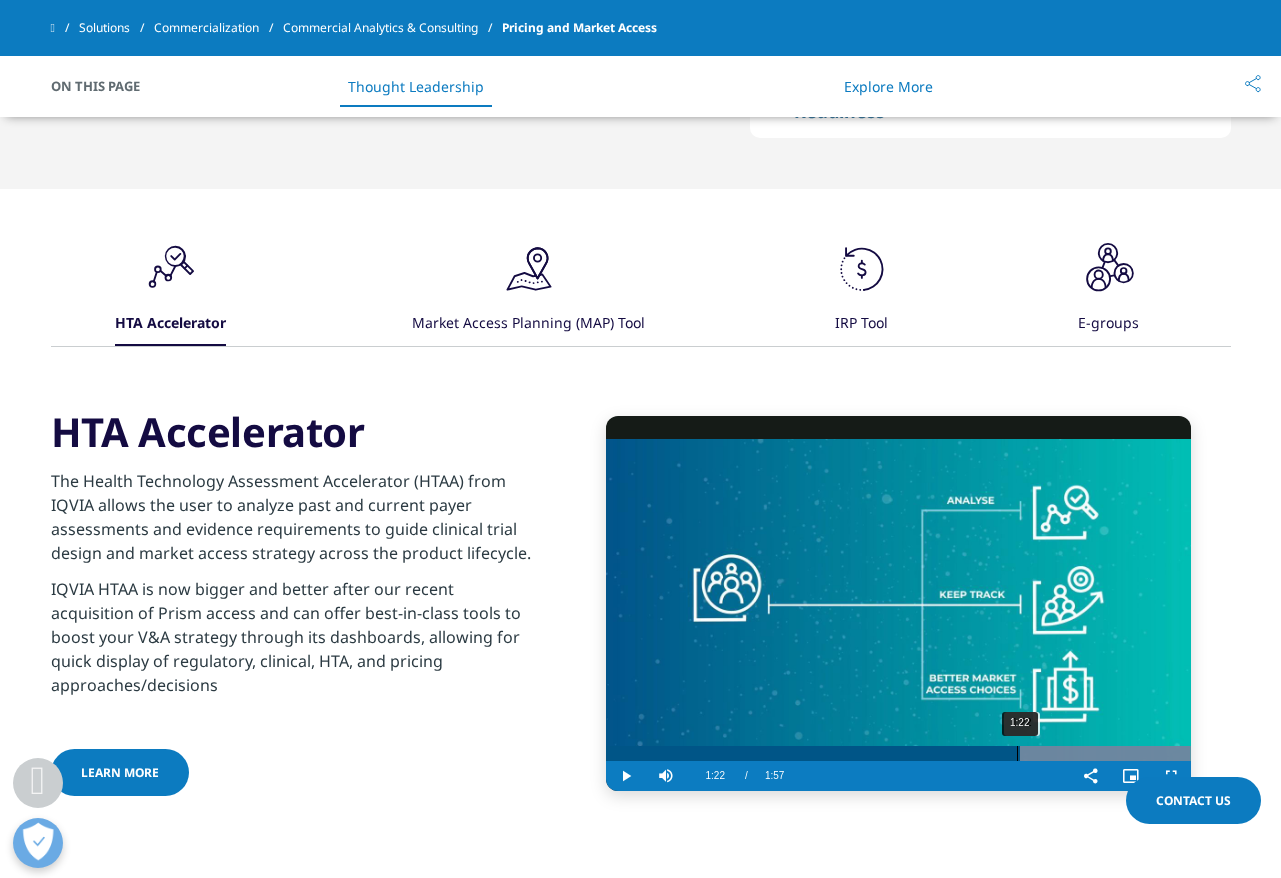 click on "Loaded :  100.00% 1:22 1:22" at bounding box center (898, 753) 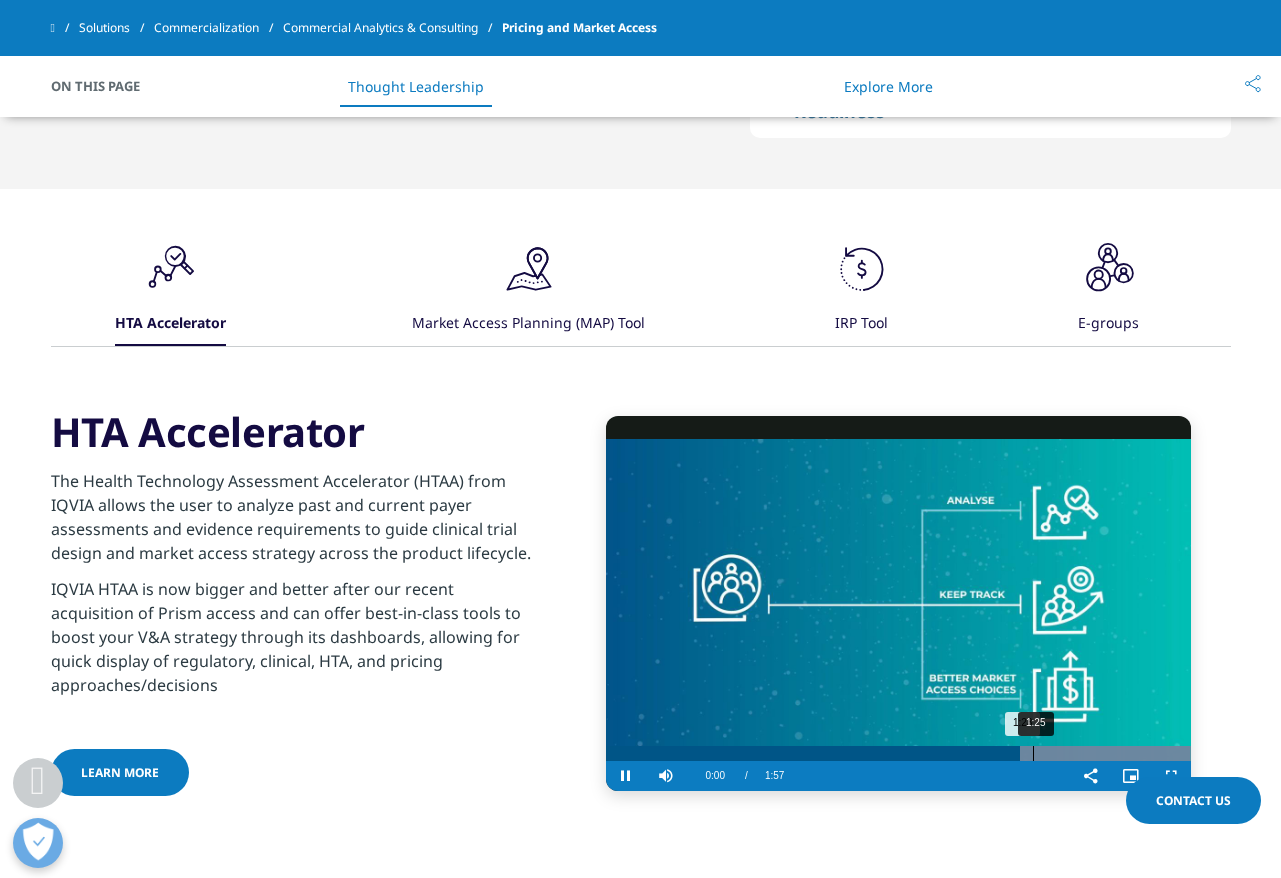 click on "Loaded :  100.00% 1:25 1:23" at bounding box center (898, 753) 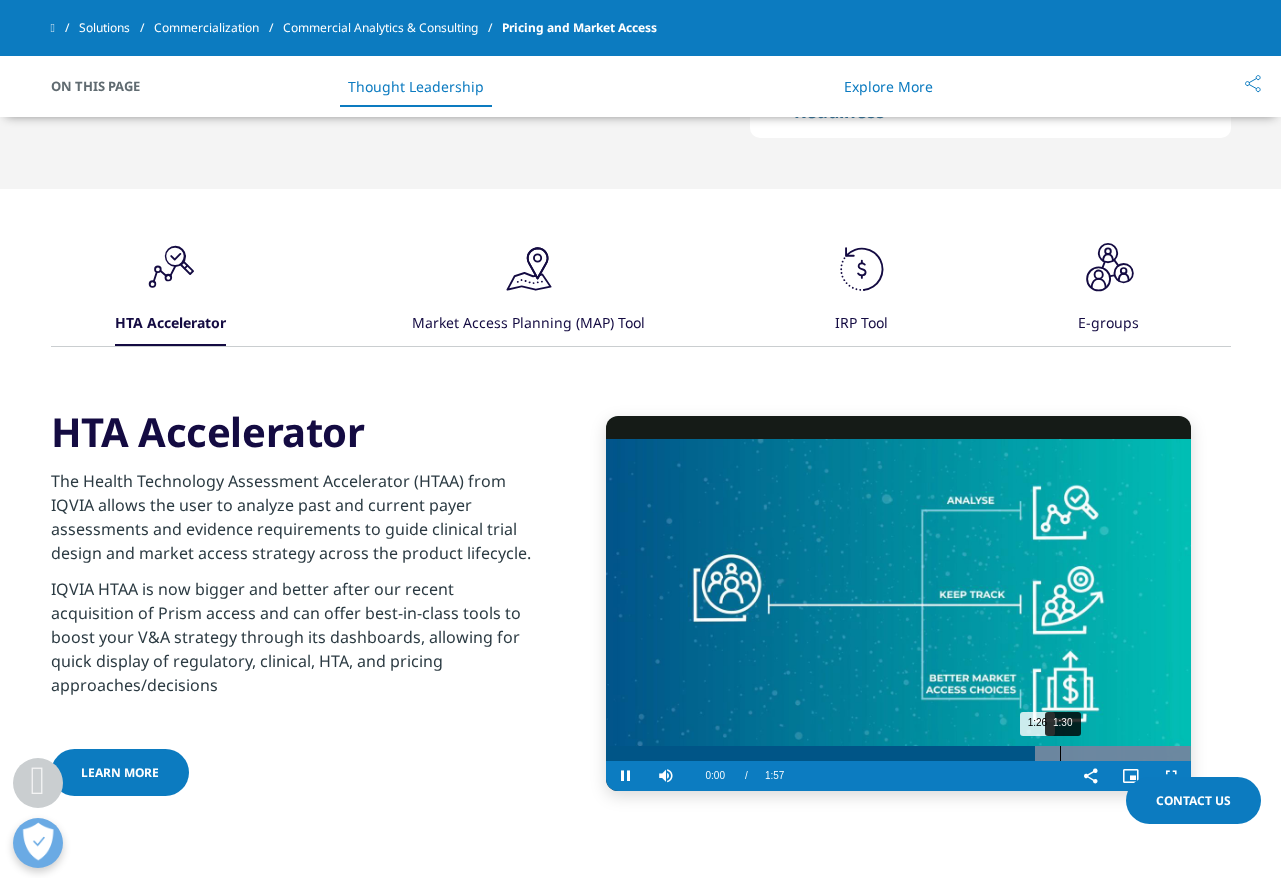 click on "Loaded :  100.00% 1:30 1:26" at bounding box center [898, 753] 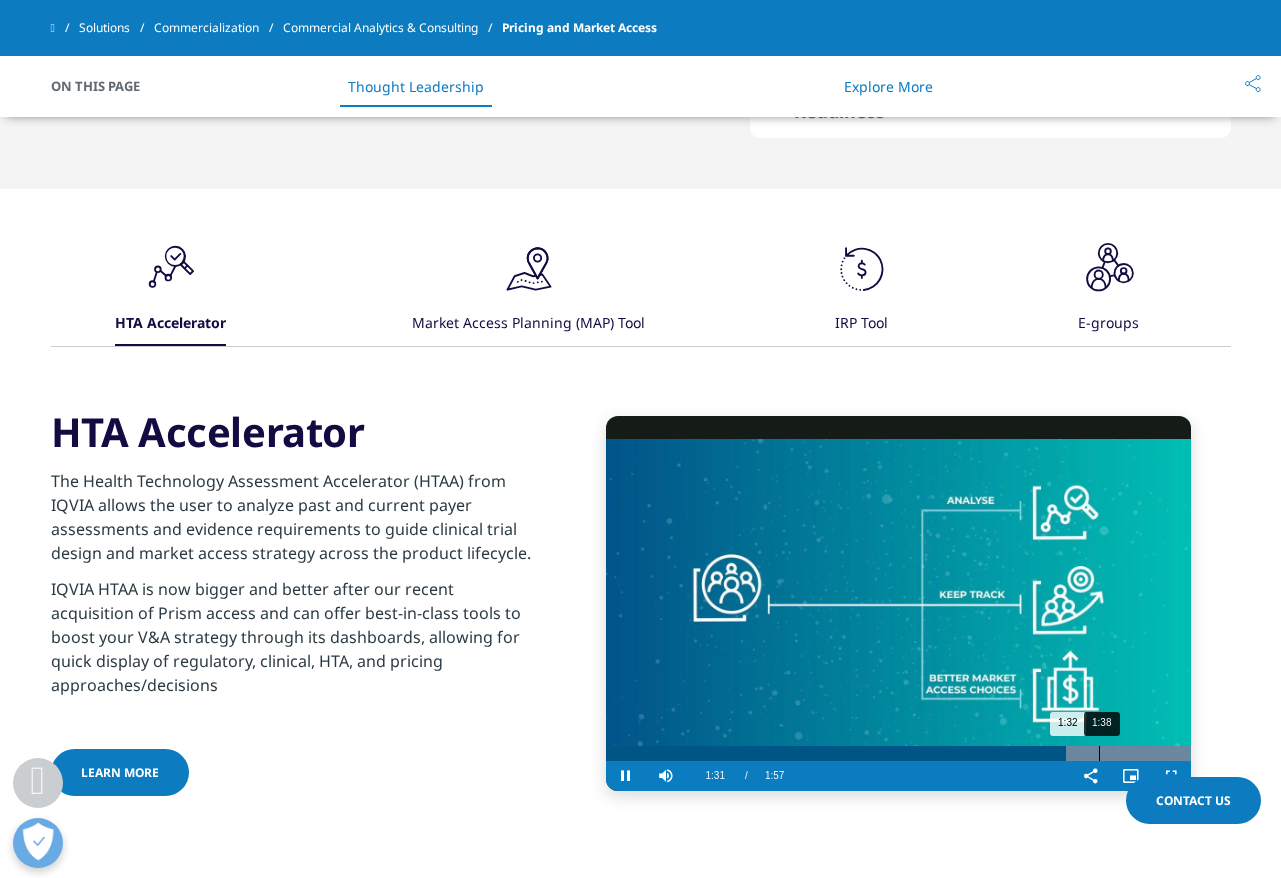 click on "Loaded :  100.00% 1:38 1:32" at bounding box center [898, 753] 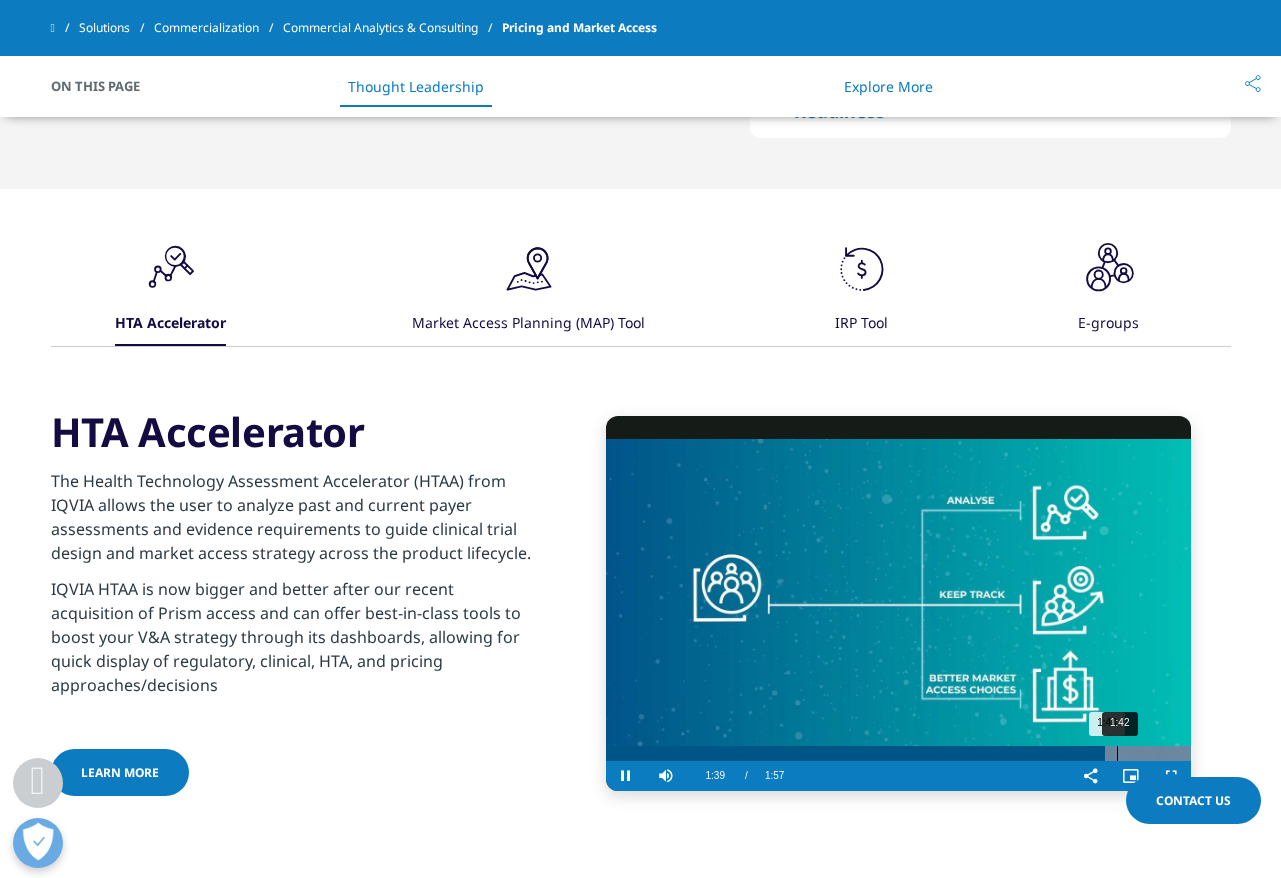 click on "1:42" at bounding box center [1117, 753] 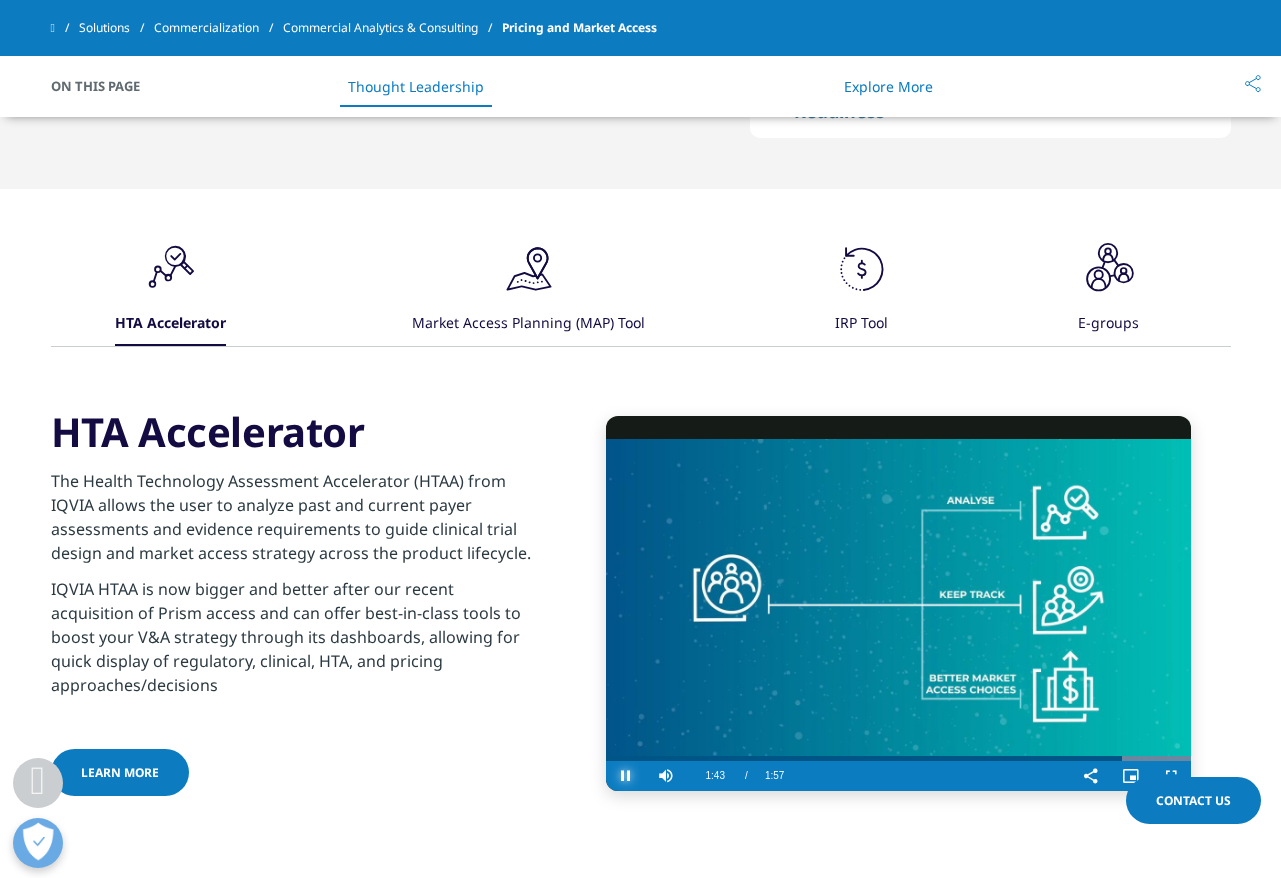 click at bounding box center [626, 776] 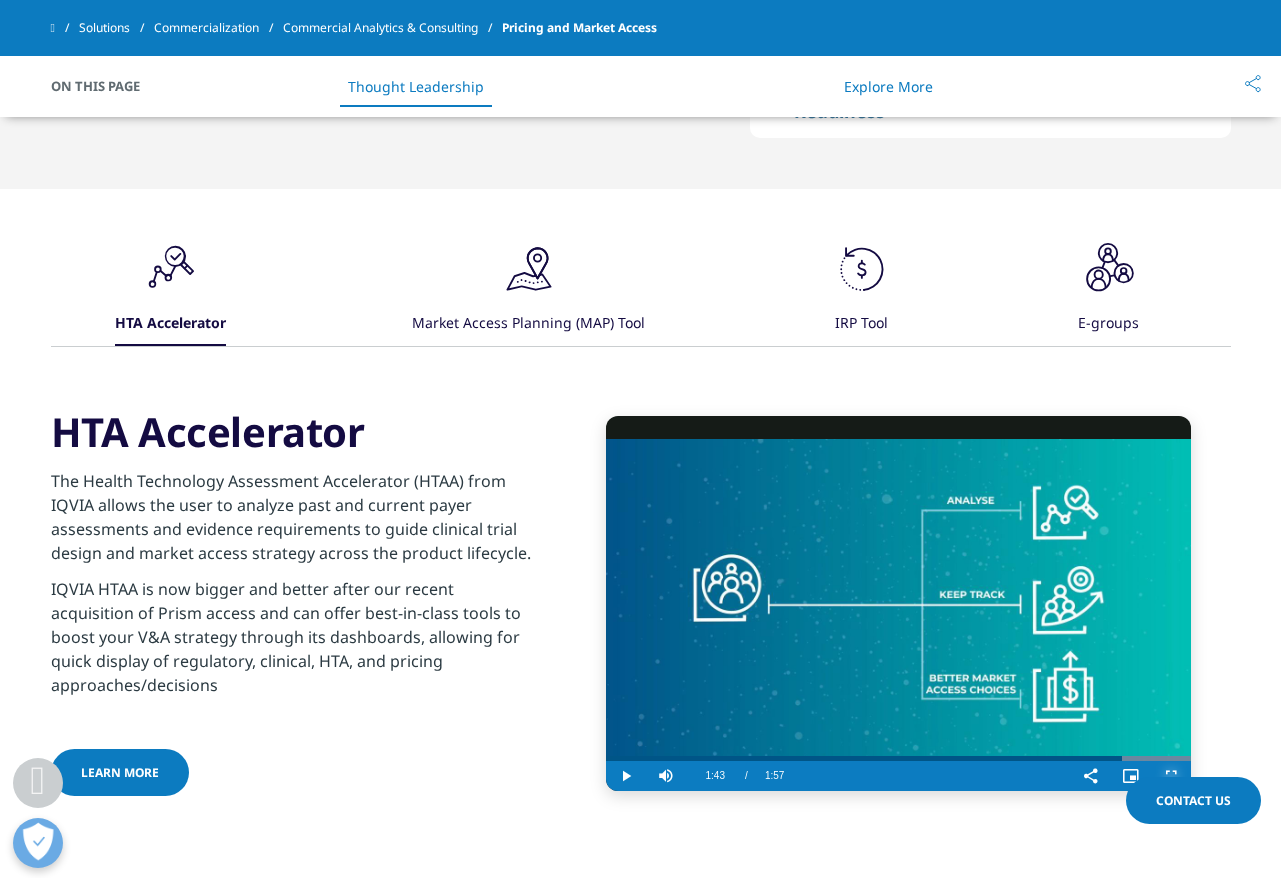 click at bounding box center [1171, 776] 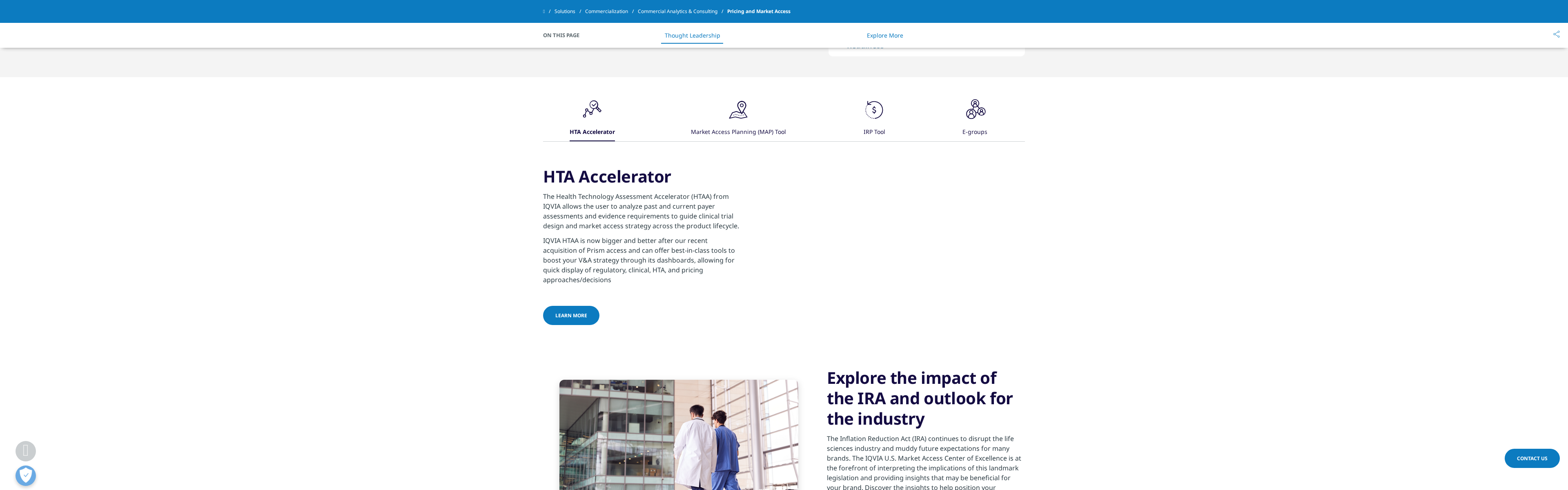 type 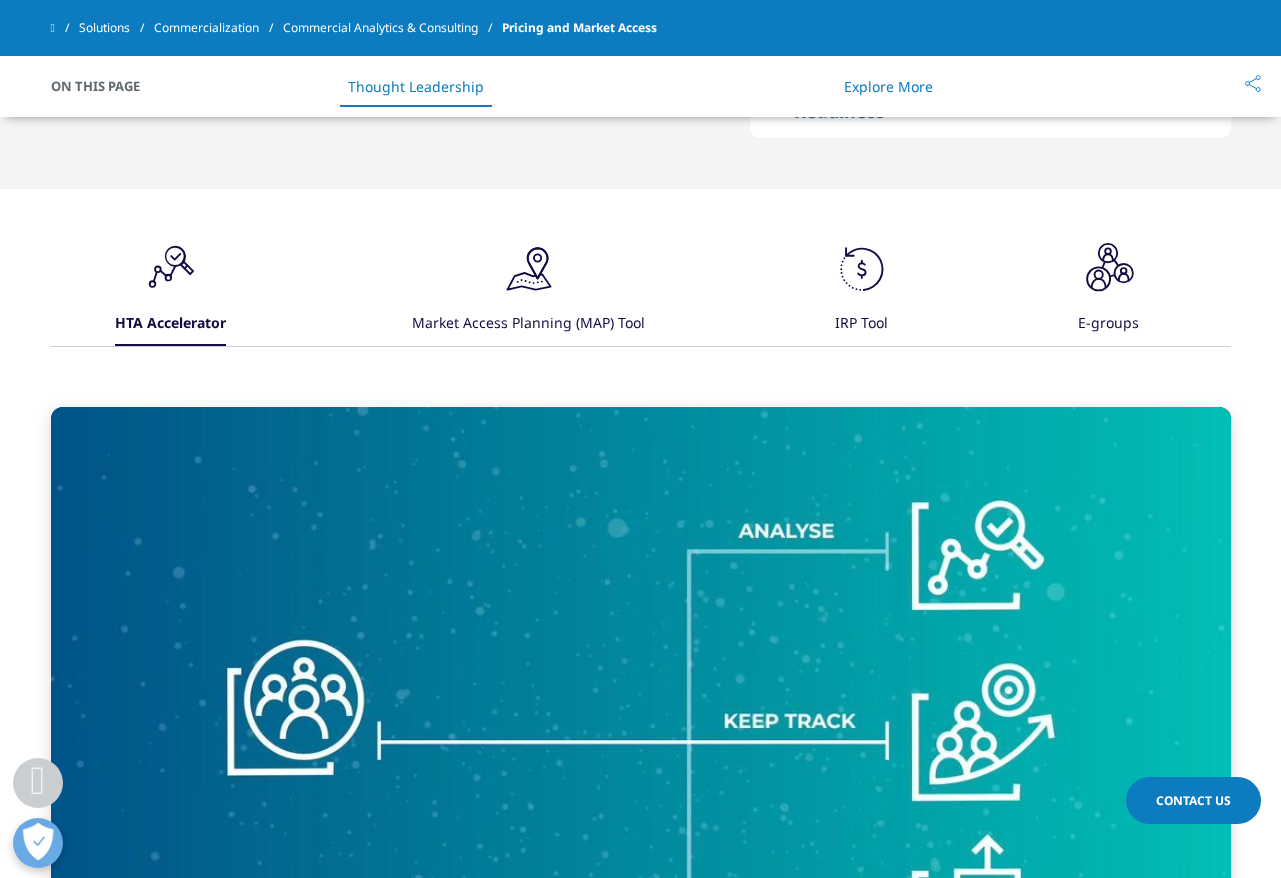 click on "1:44" at bounding box center [575, 1033] 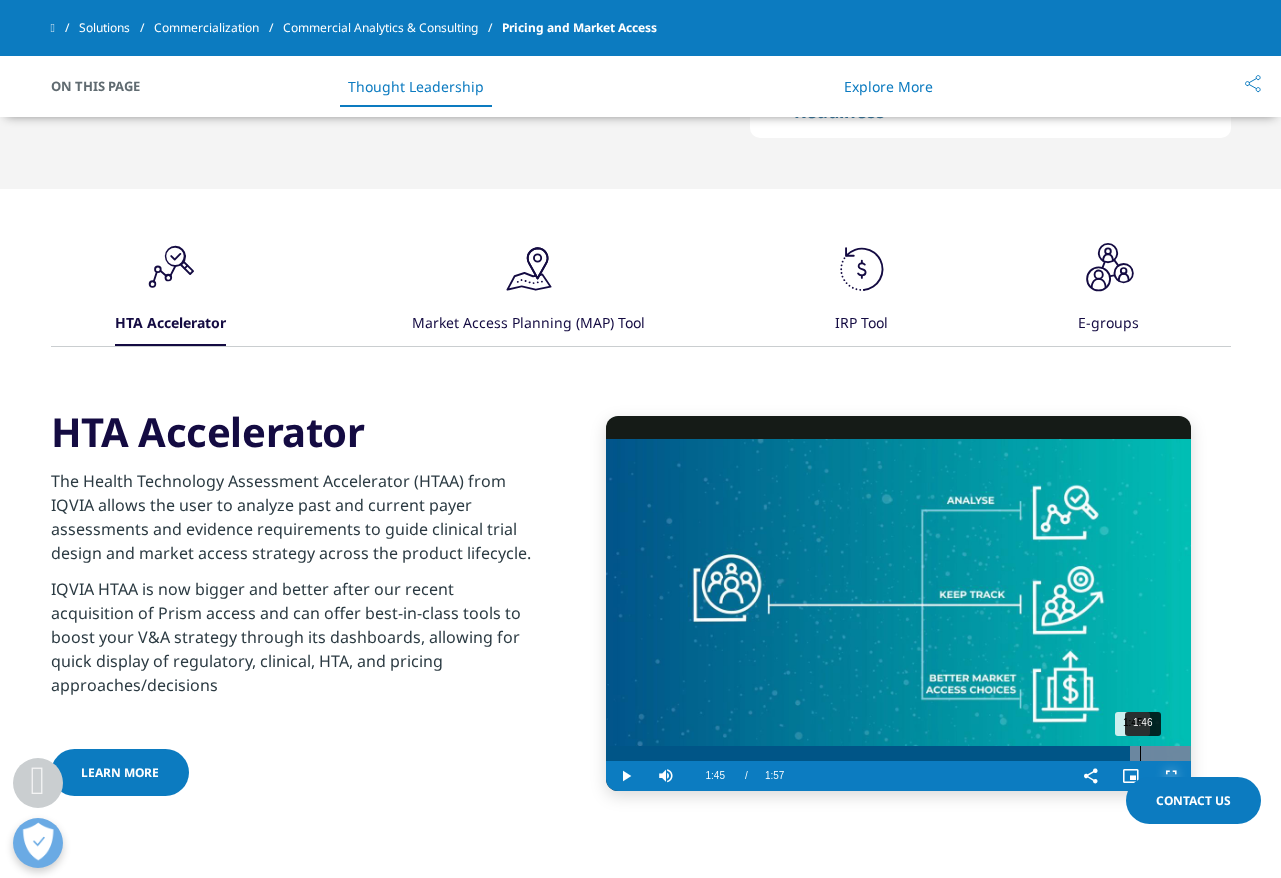 click at bounding box center [1148, 753] 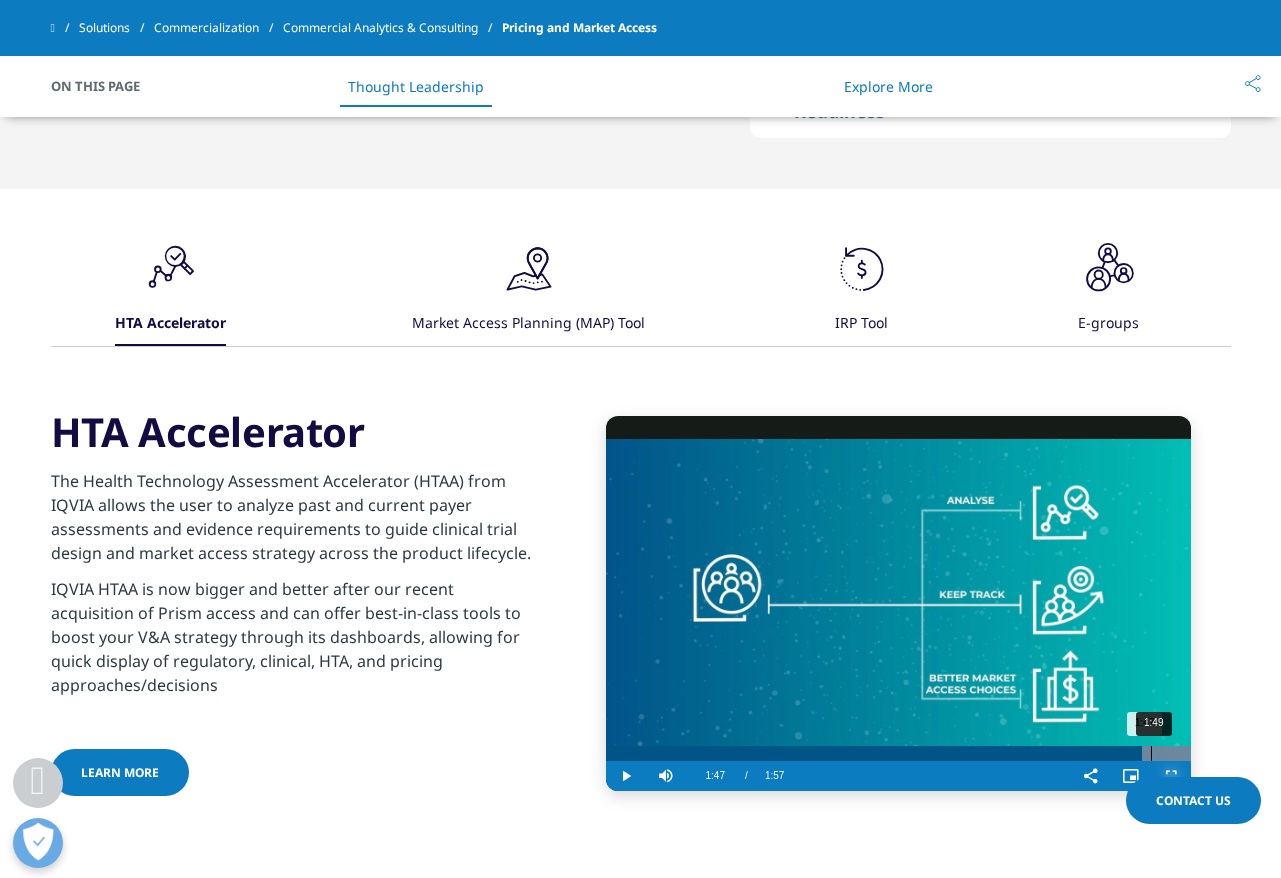 click on "1:49" at bounding box center [1151, 753] 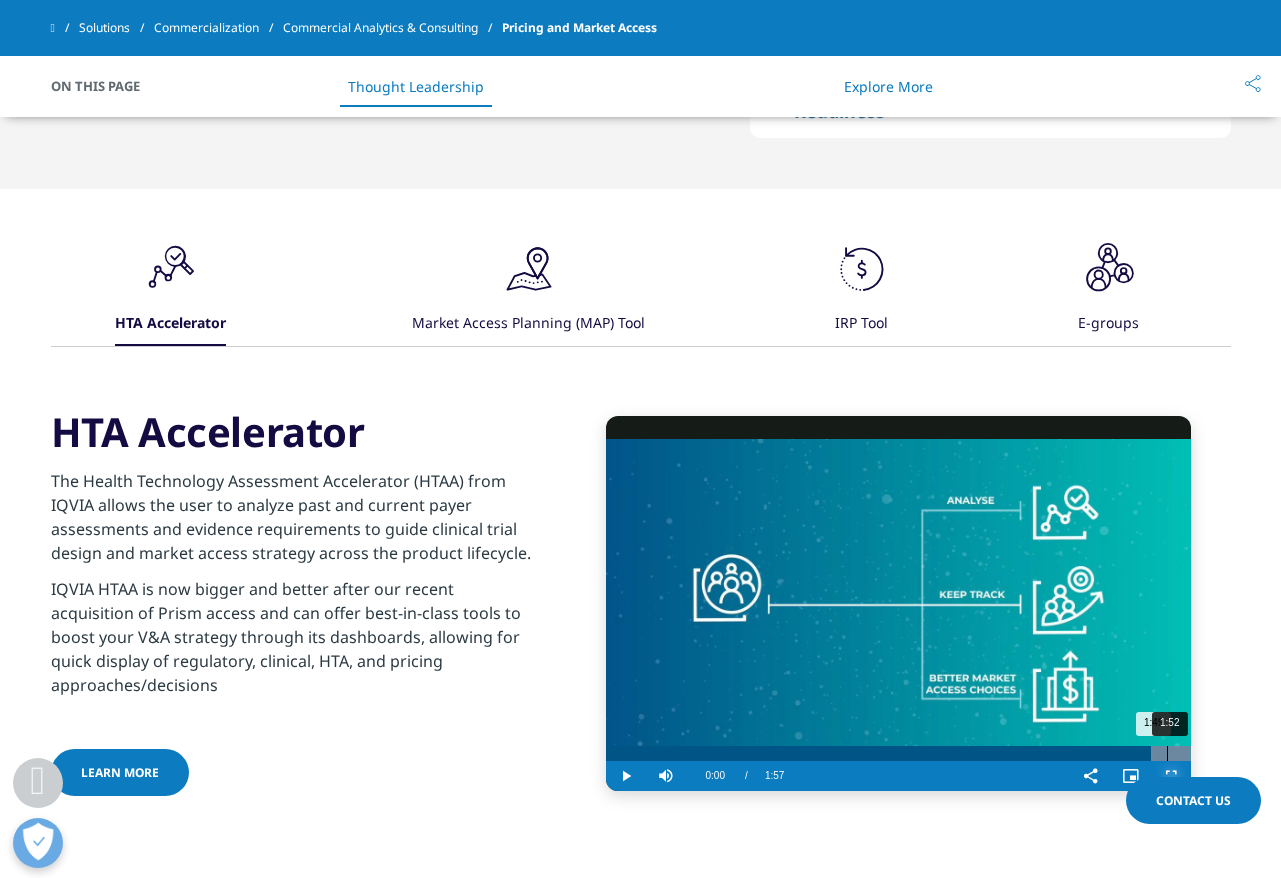 click at bounding box center (1148, 753) 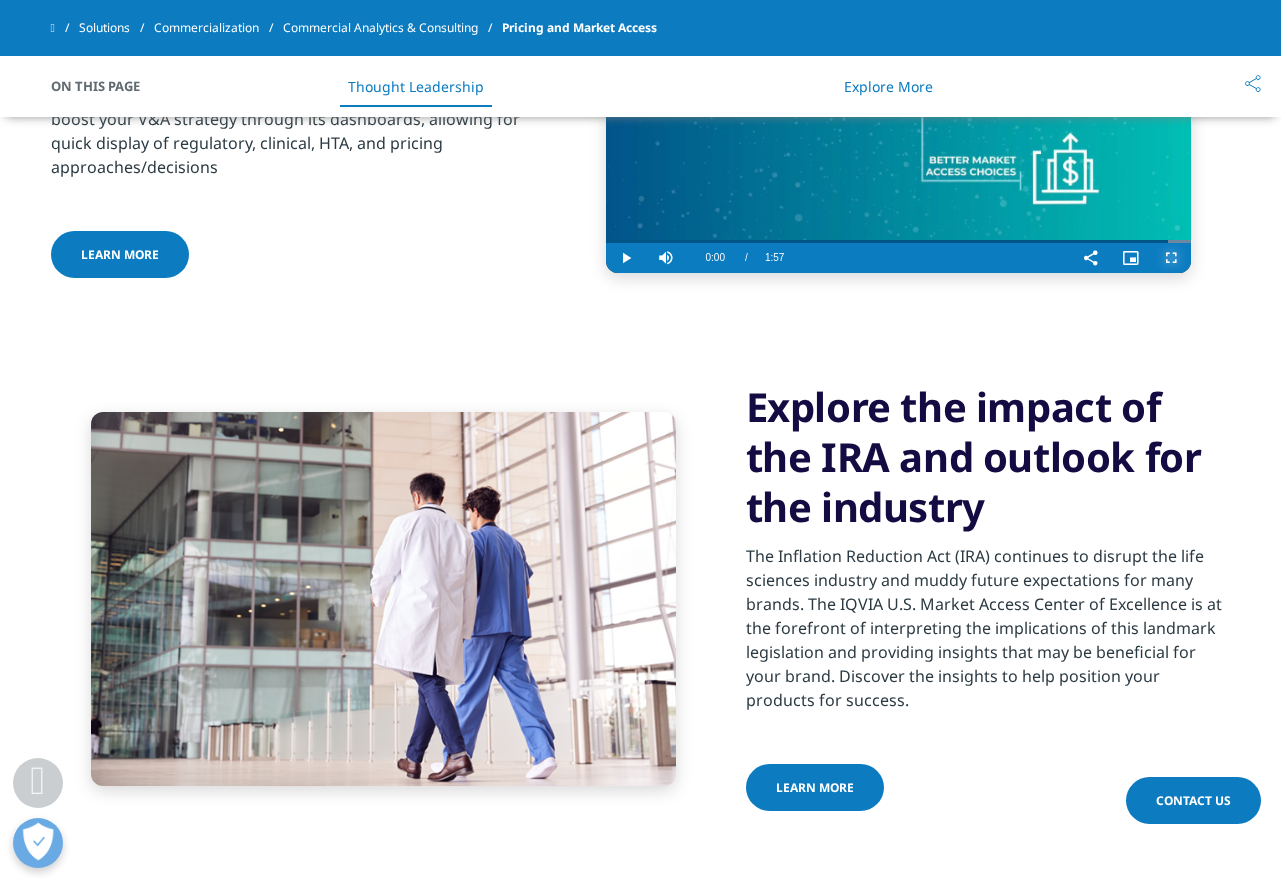scroll, scrollTop: 2750, scrollLeft: 0, axis: vertical 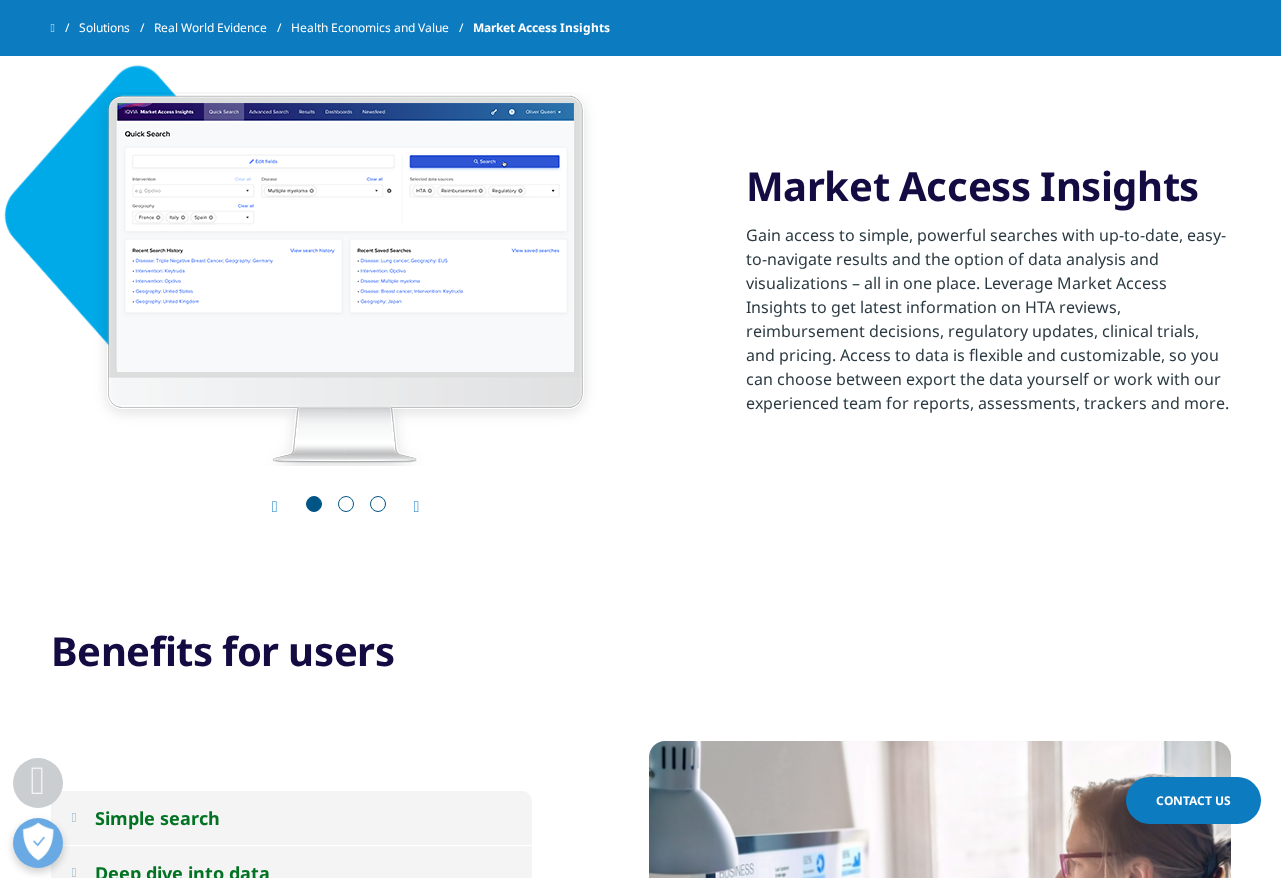 click at bounding box center (346, 504) 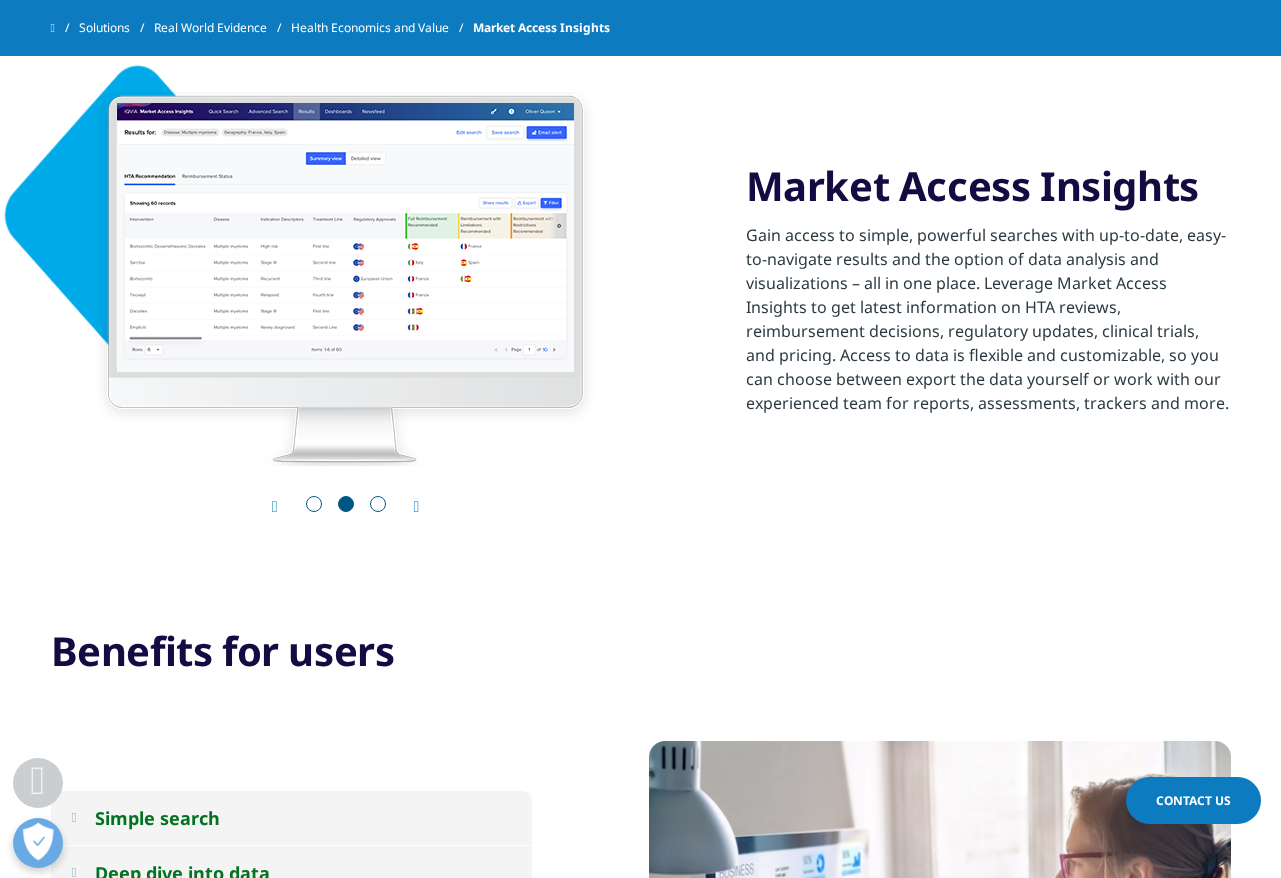 click at bounding box center (346, 506) 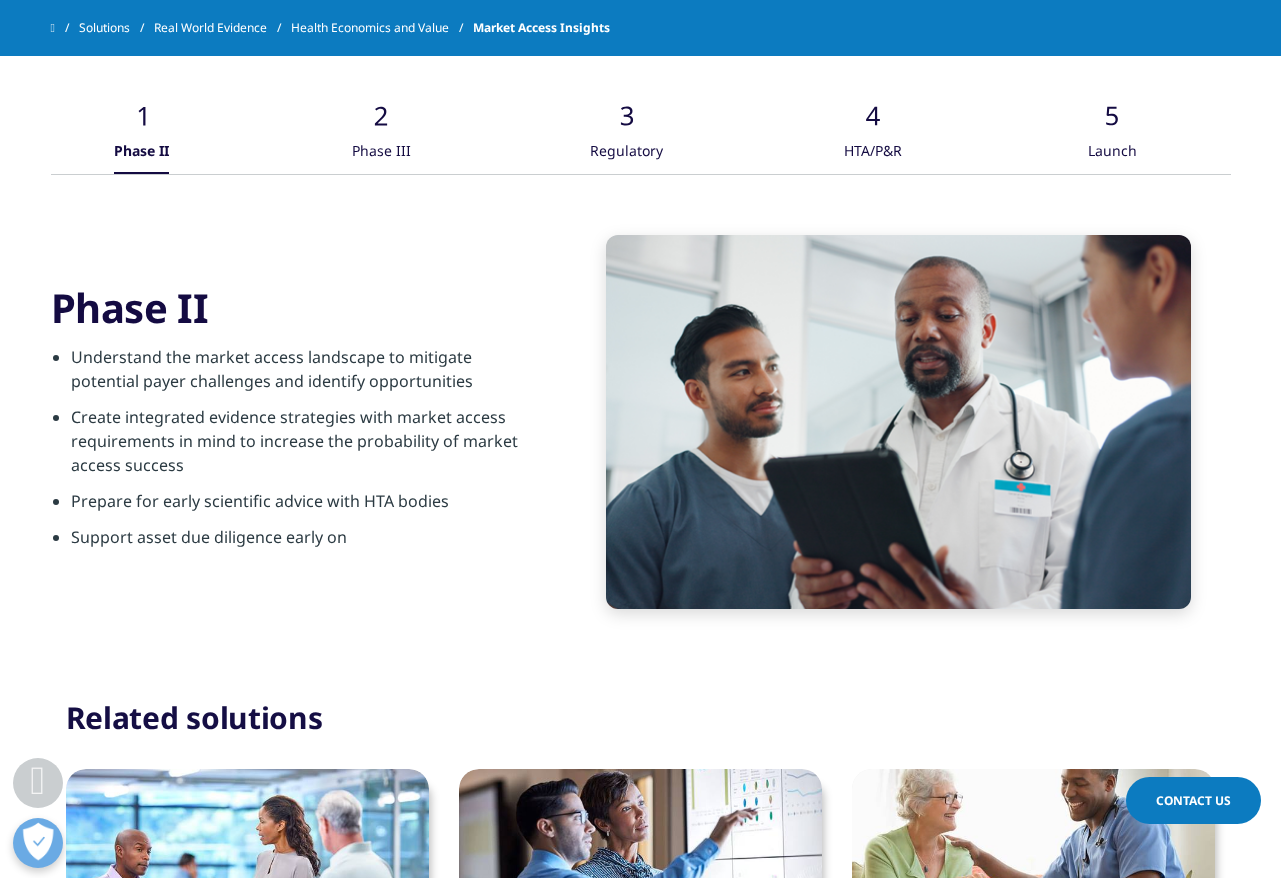 scroll, scrollTop: 3424, scrollLeft: 0, axis: vertical 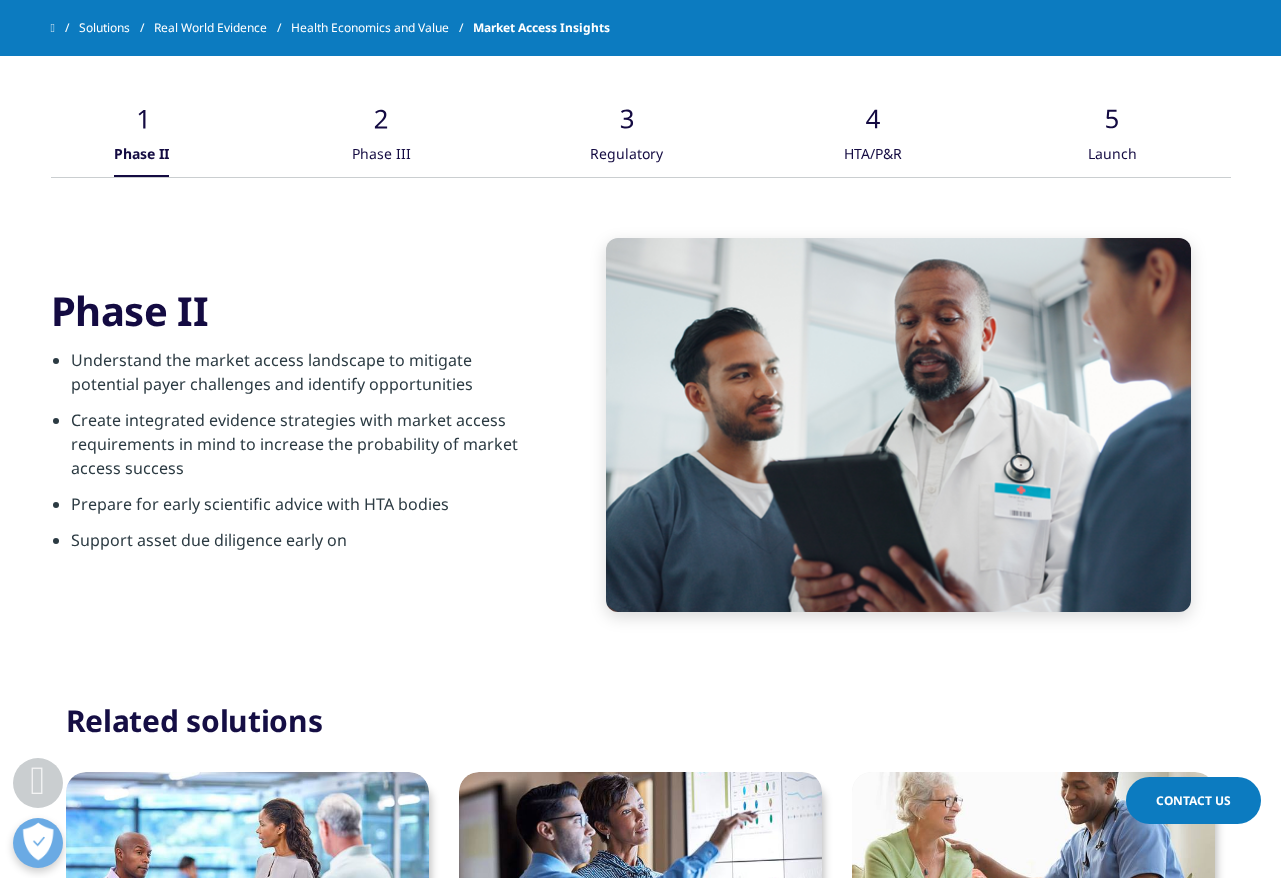 click on "Regulatory" at bounding box center (626, 155) 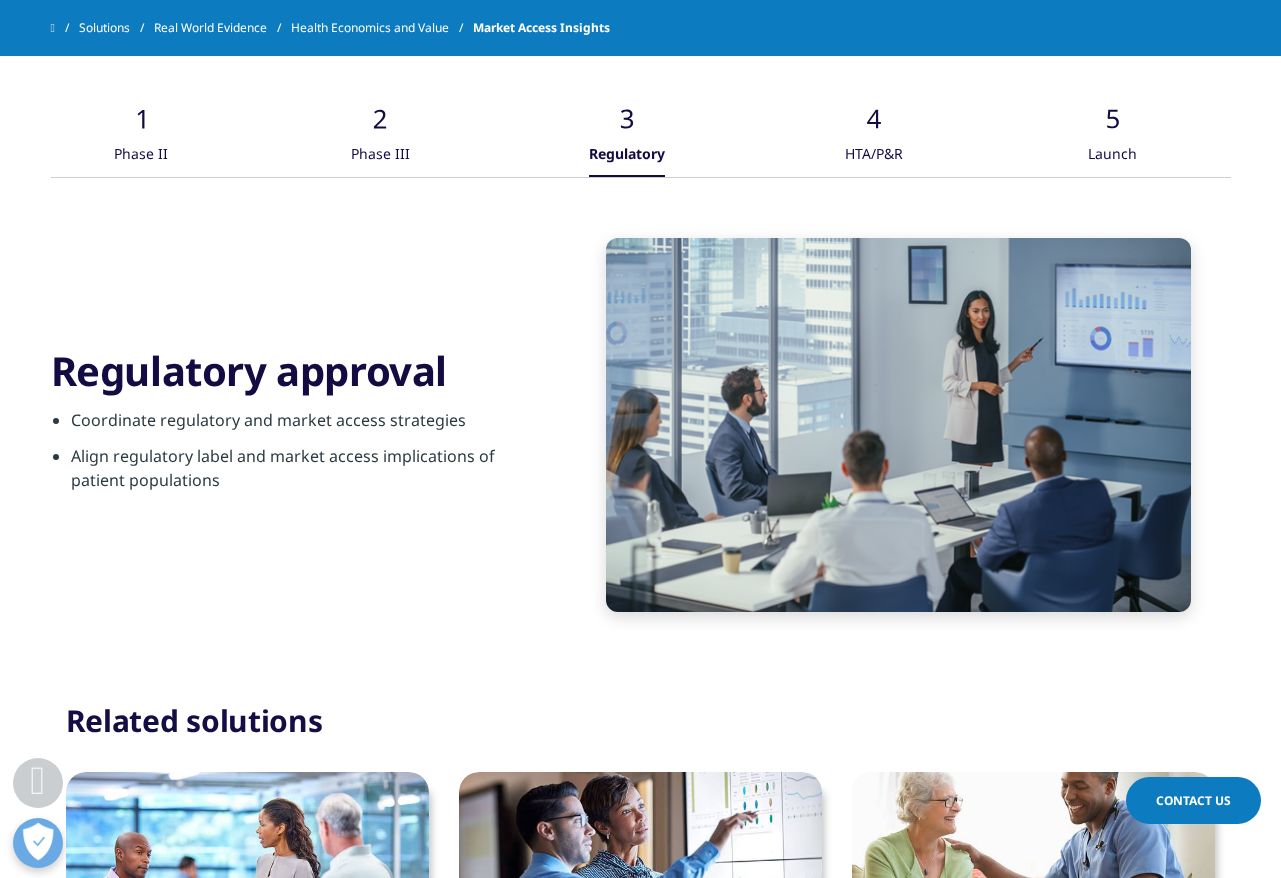 click on ".cls-1{fill:#caced0;}" 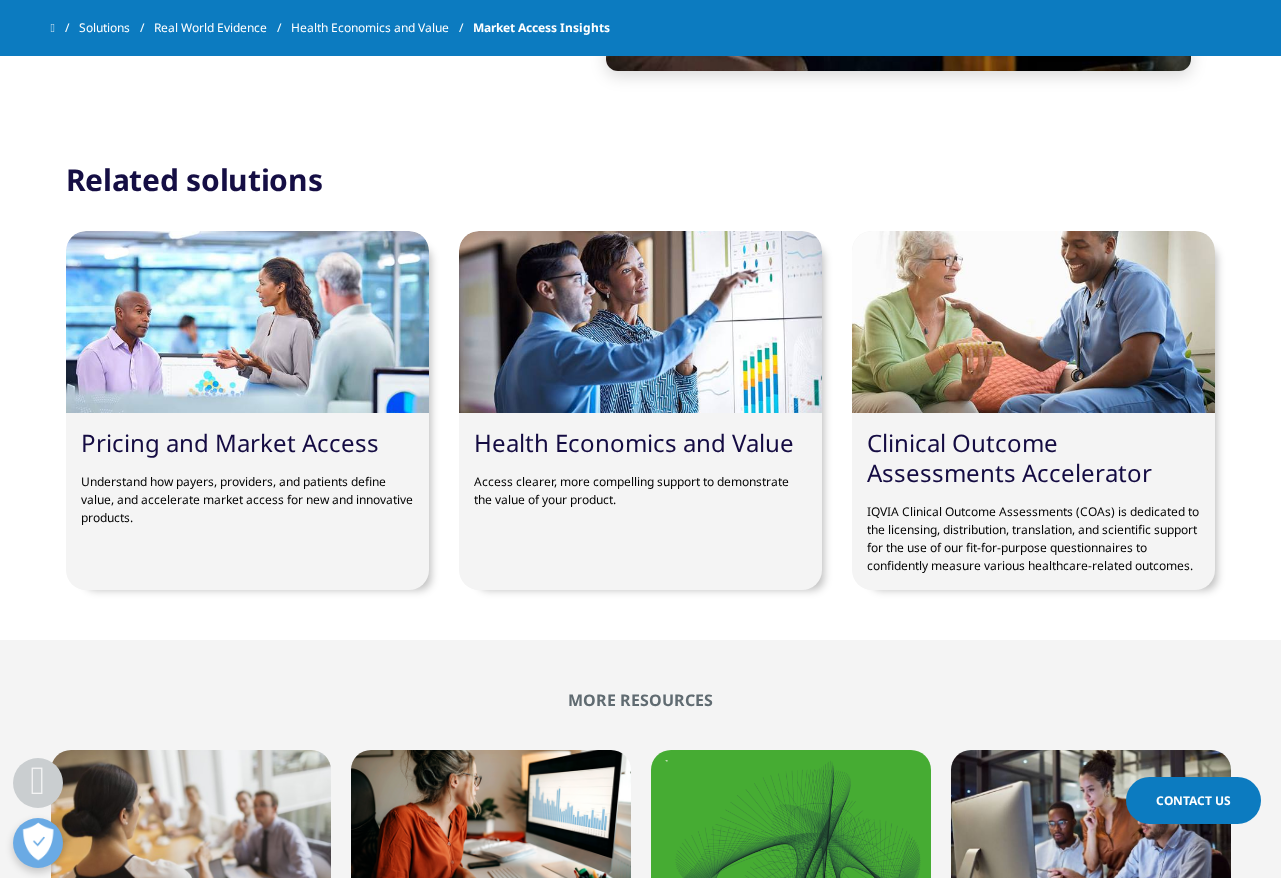 scroll, scrollTop: 3966, scrollLeft: 0, axis: vertical 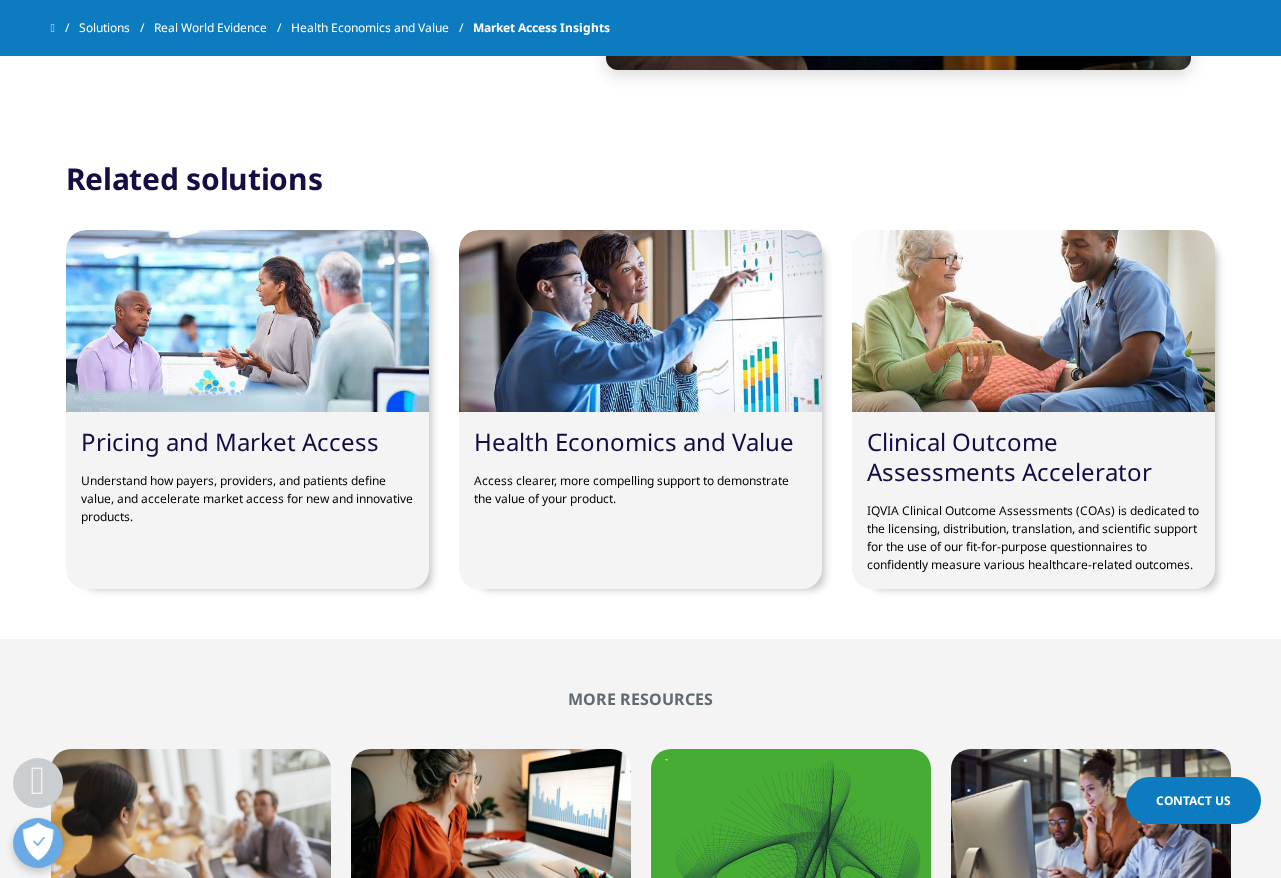 click on "IQVIA Clinical Outcome Assessments (COAs) is dedicated to the licensing,  distribution, translation, and scientific support for the use of our fit-for-purpose questionnaires to confidently measure various healthcare-related outcomes." at bounding box center [1033, 530] 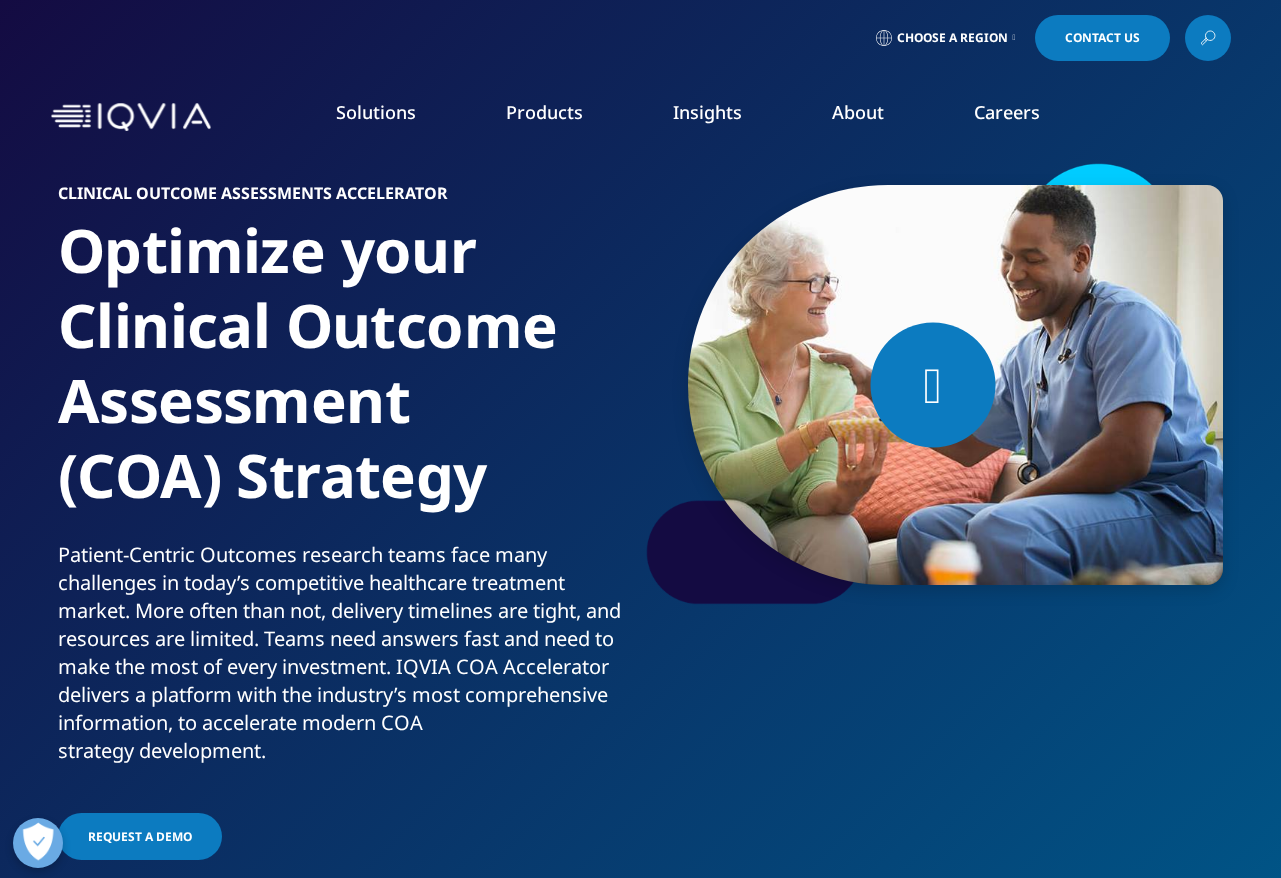 scroll, scrollTop: 187, scrollLeft: 0, axis: vertical 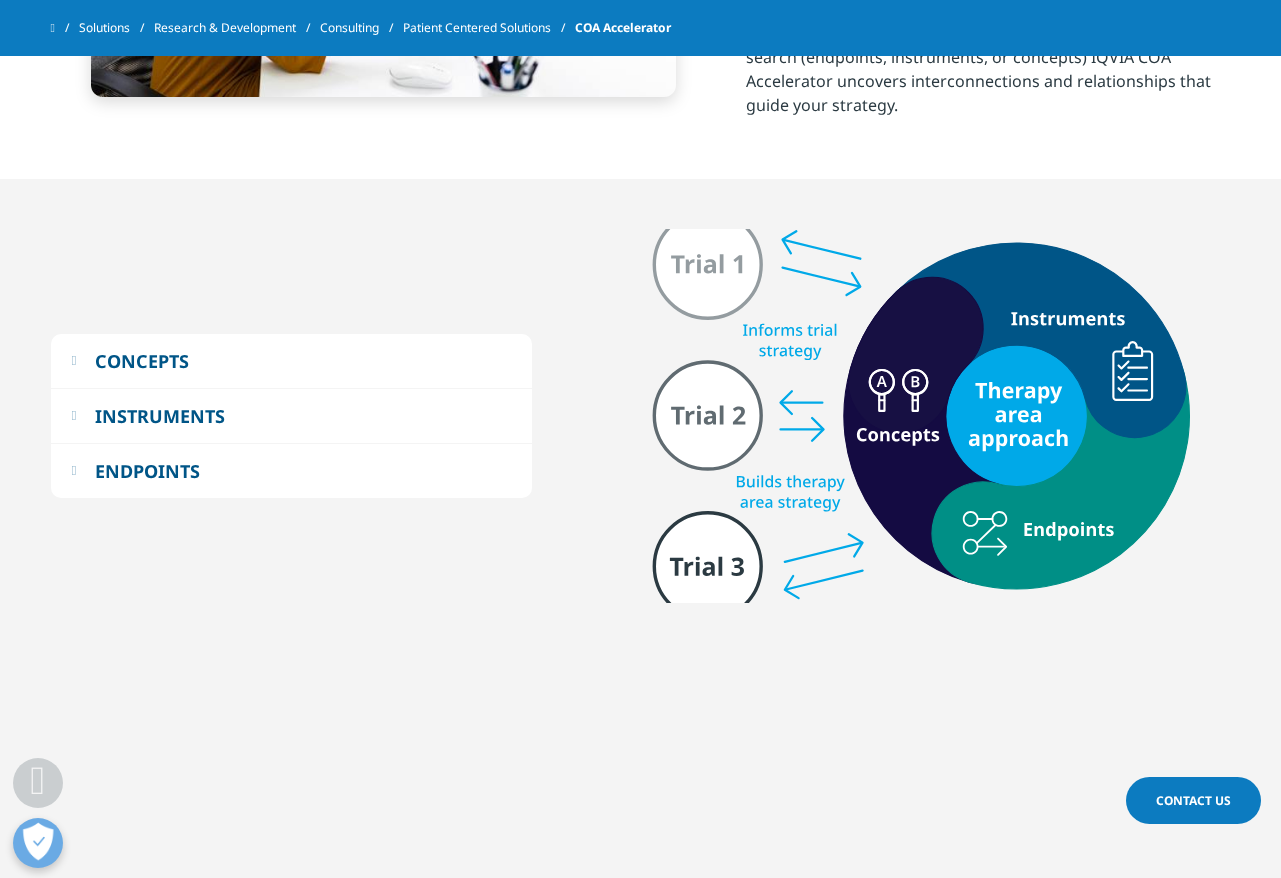 click on "INSTRUMENTS" at bounding box center [160, 416] 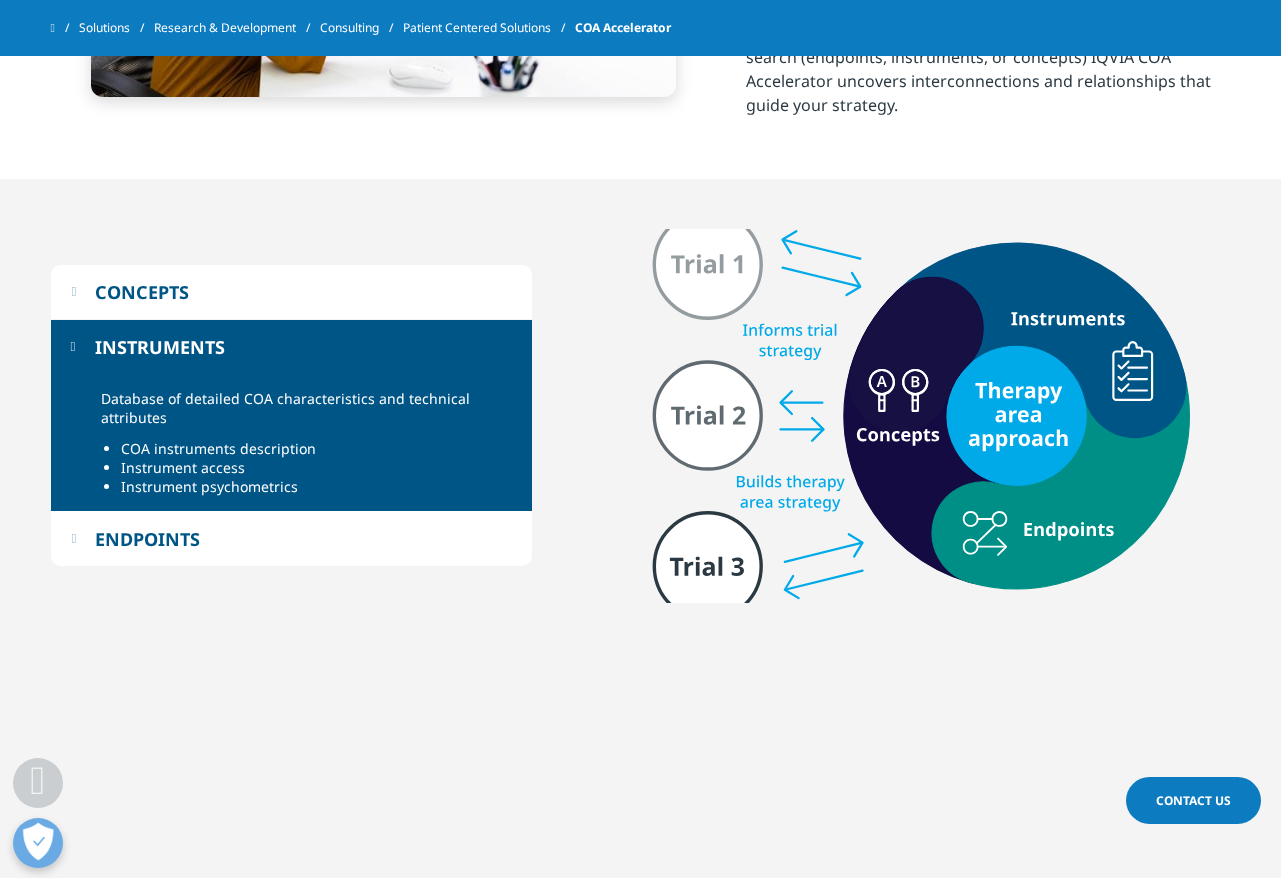 click on "ENDPOINTS" at bounding box center (291, 539) 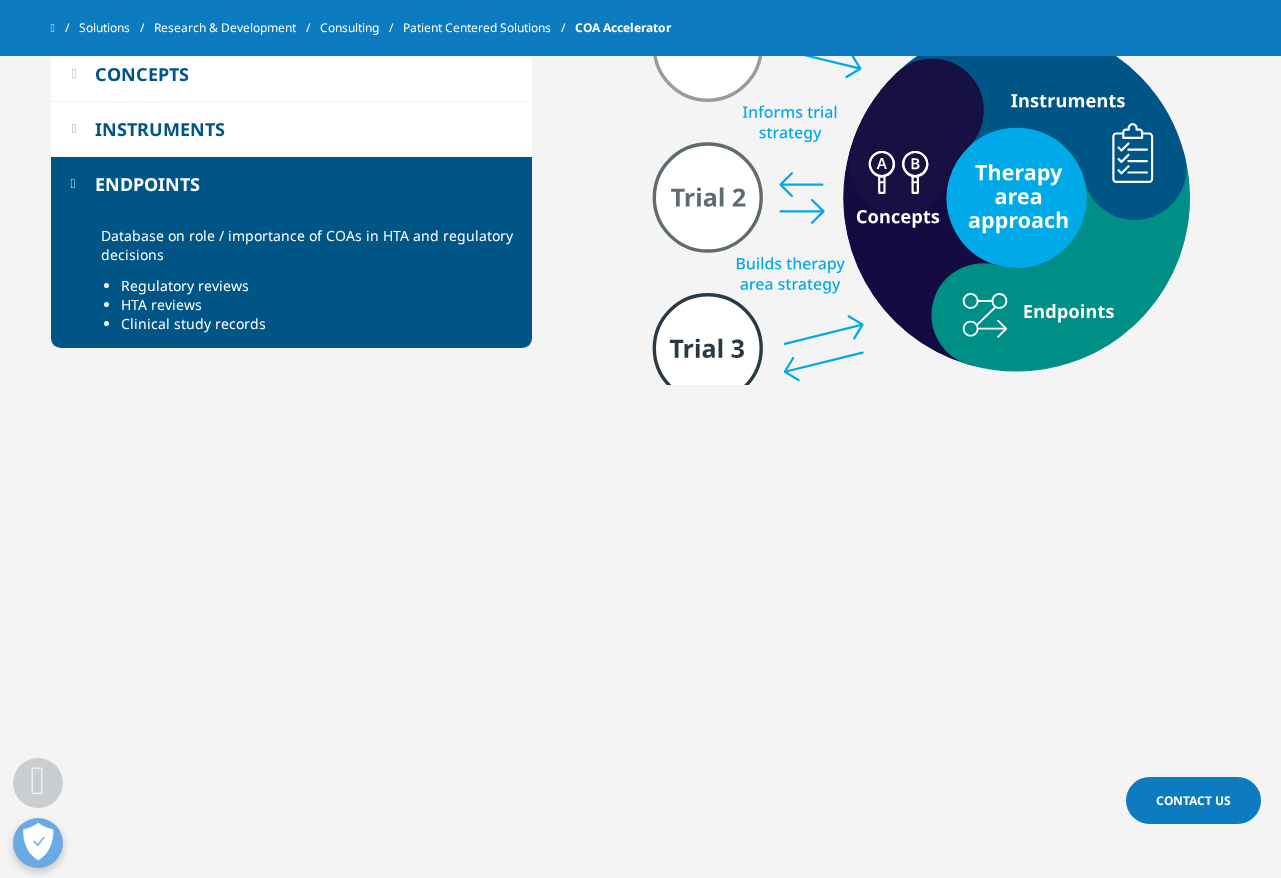 scroll, scrollTop: 1203, scrollLeft: 0, axis: vertical 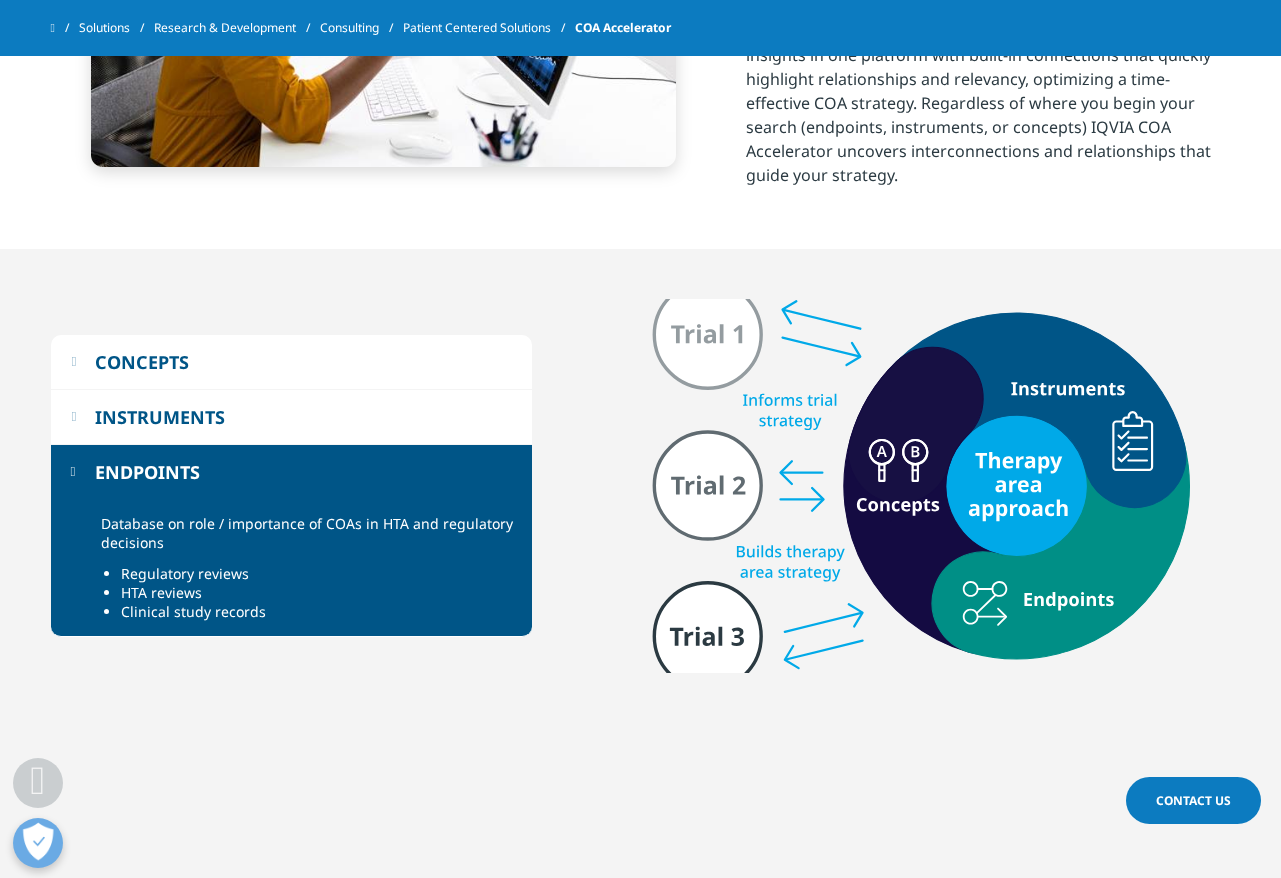 click on "INSTRUMENTS" at bounding box center [160, 417] 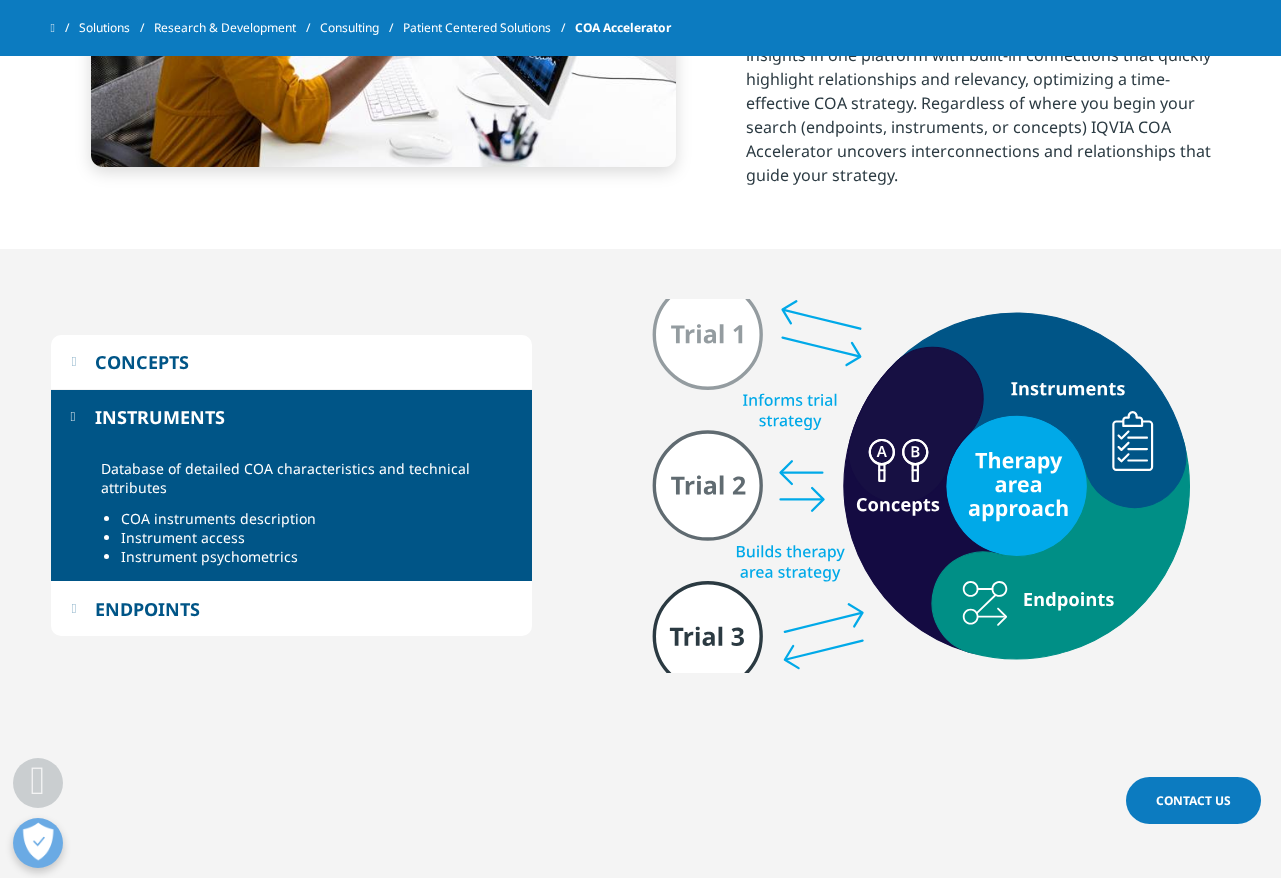 click on "CONCEPTS" at bounding box center [291, 362] 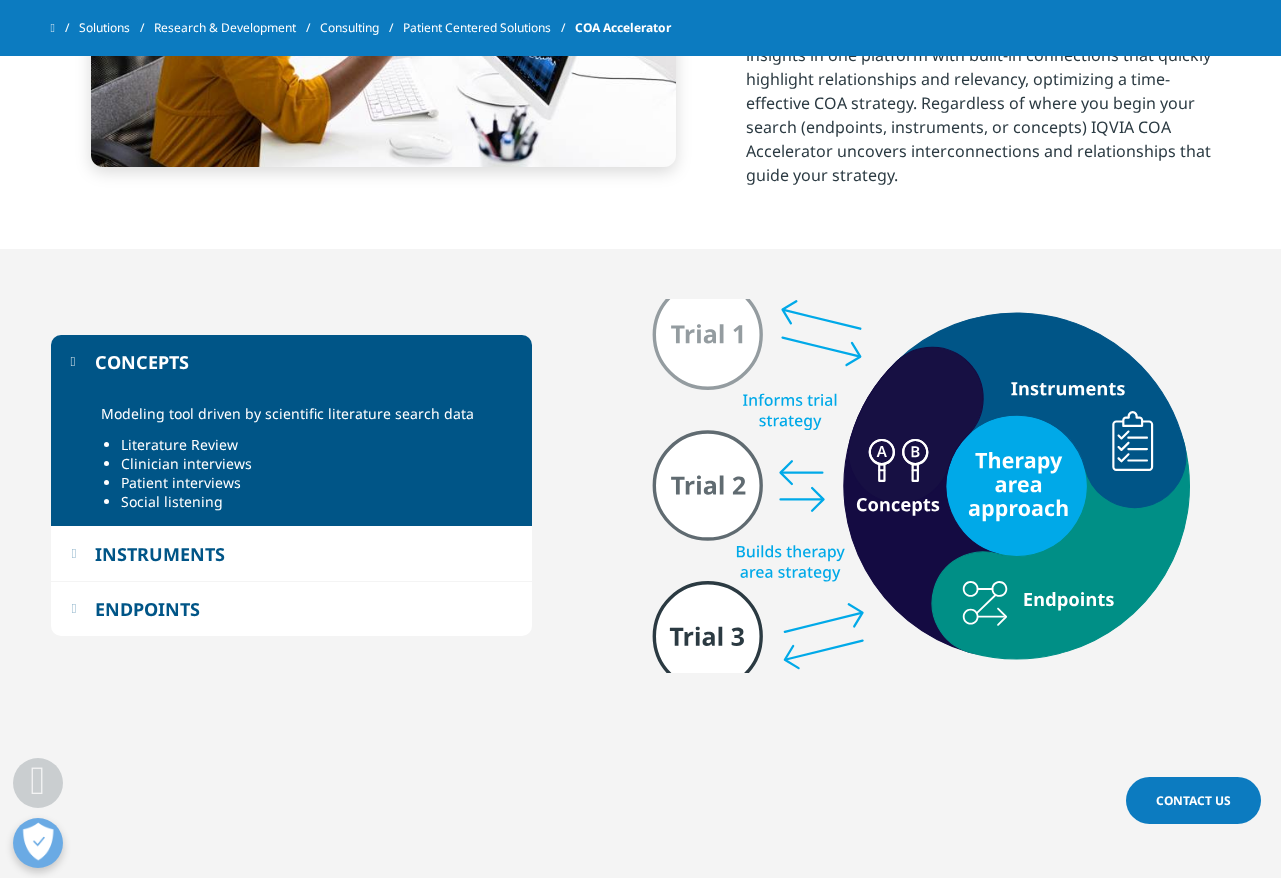 click on "ENDPOINTS" at bounding box center (147, 609) 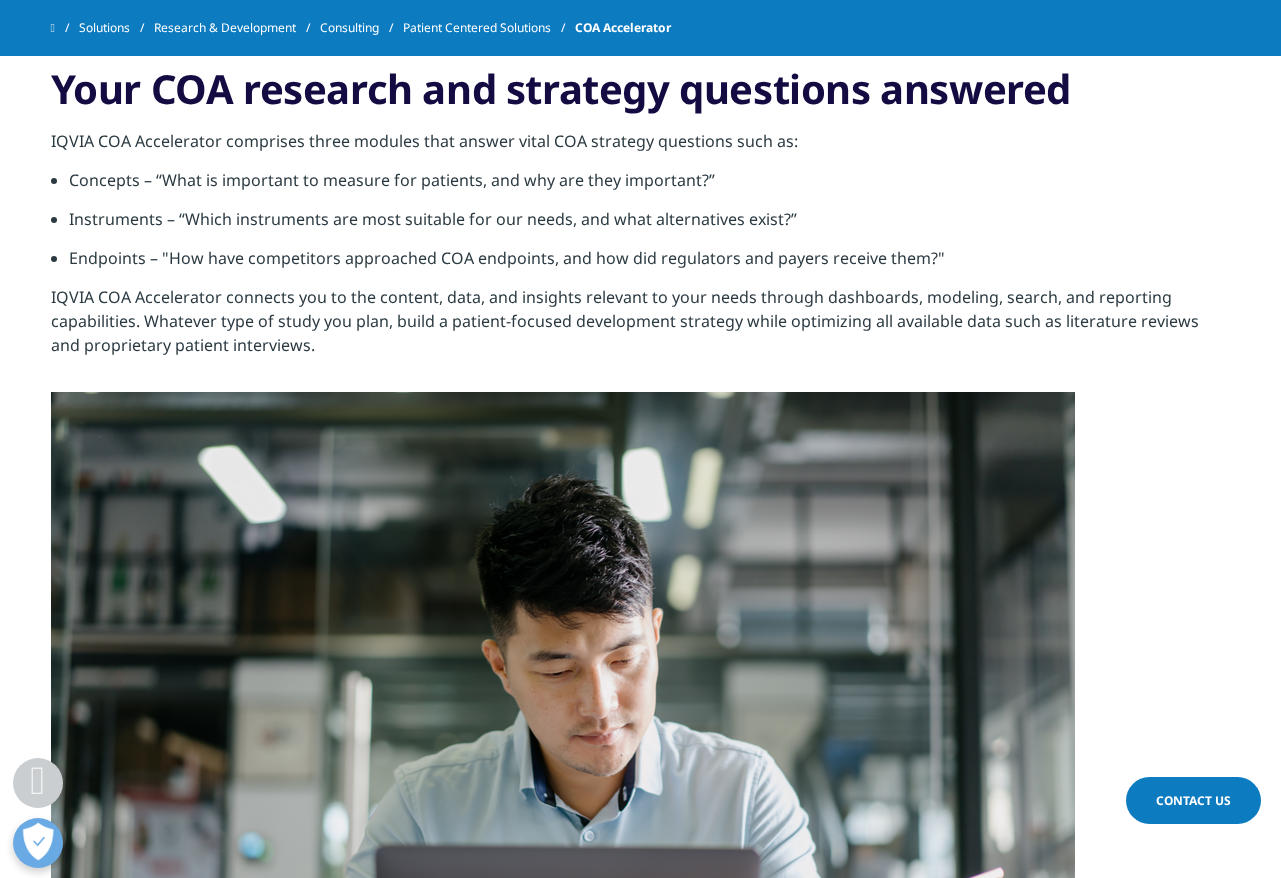 scroll, scrollTop: 2692, scrollLeft: 0, axis: vertical 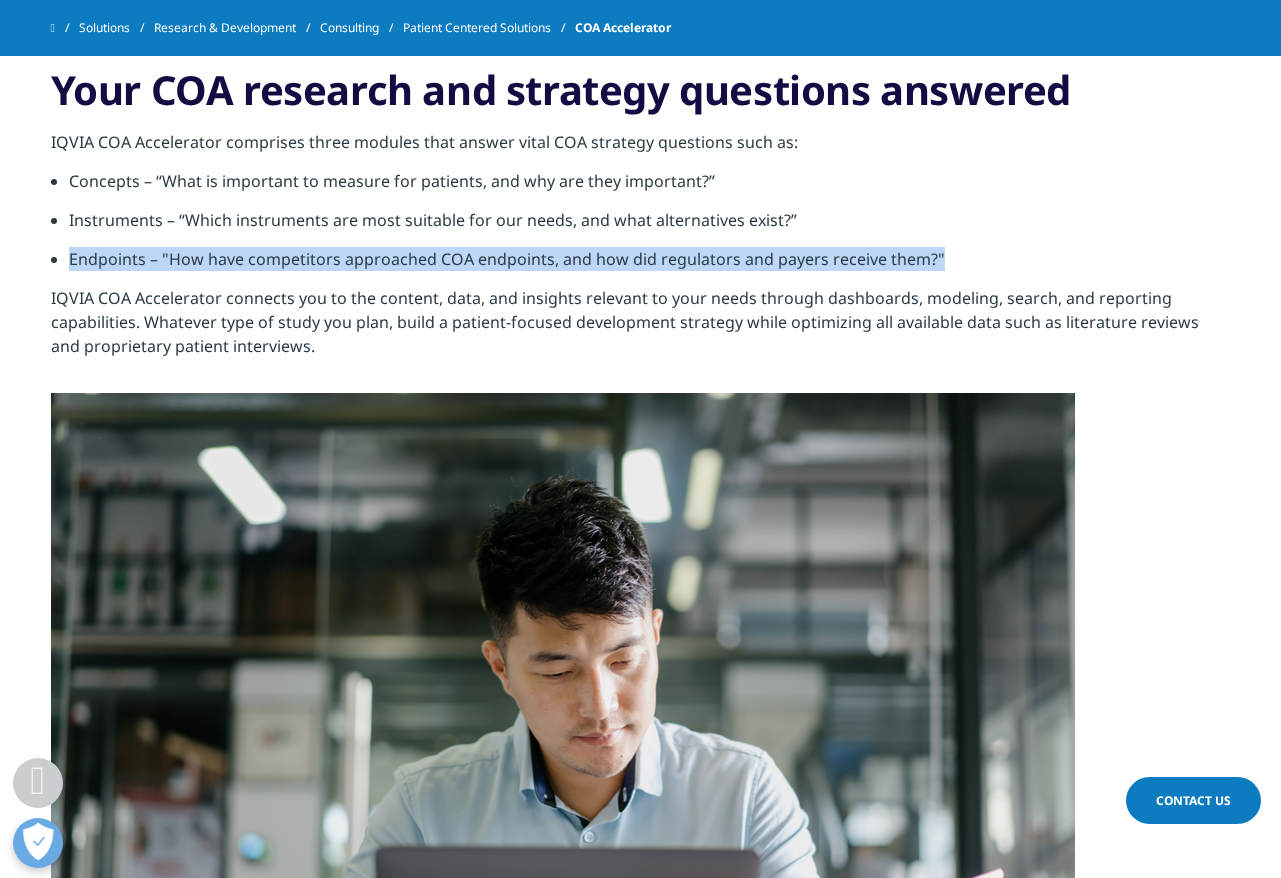 drag, startPoint x: 68, startPoint y: 235, endPoint x: 1063, endPoint y: 242, distance: 995.0246 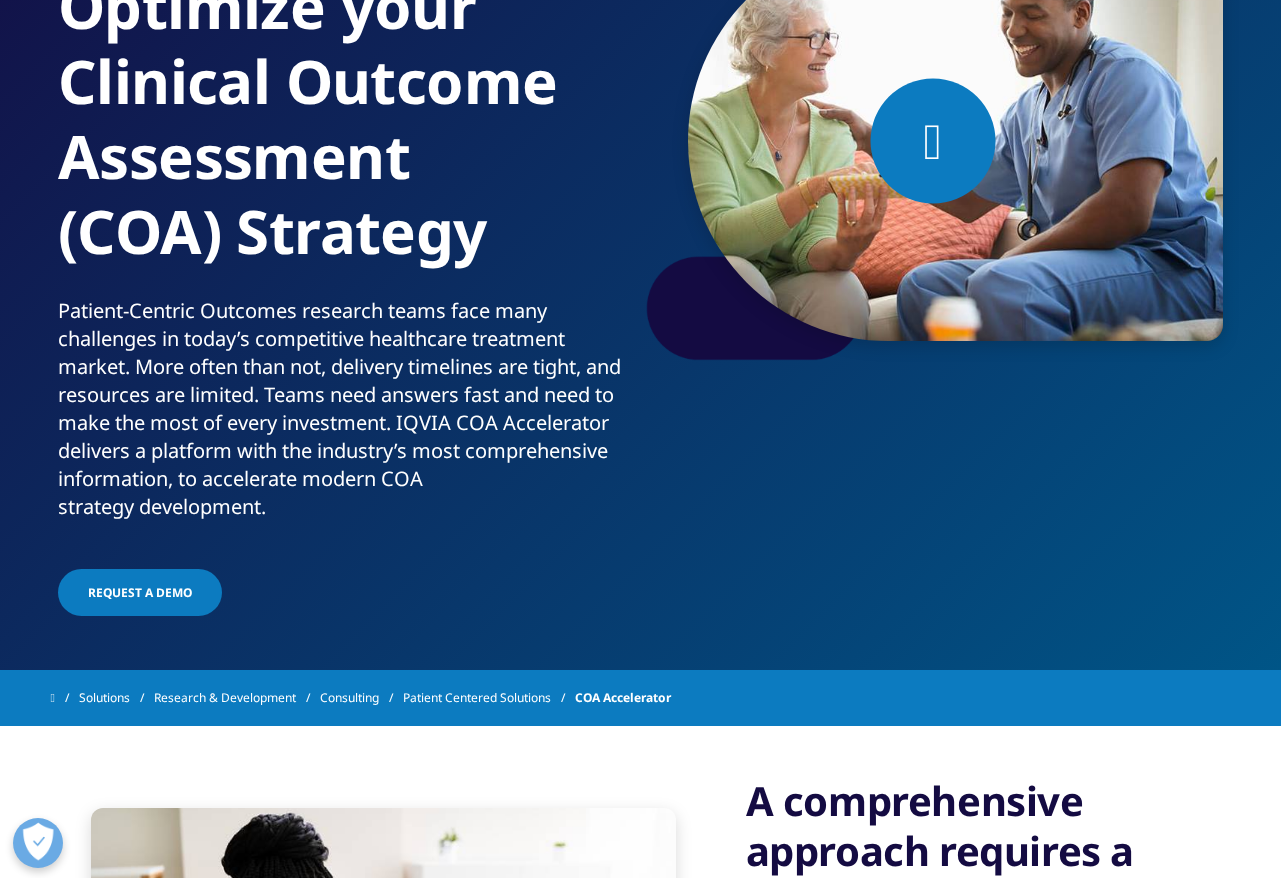 scroll, scrollTop: 0, scrollLeft: 0, axis: both 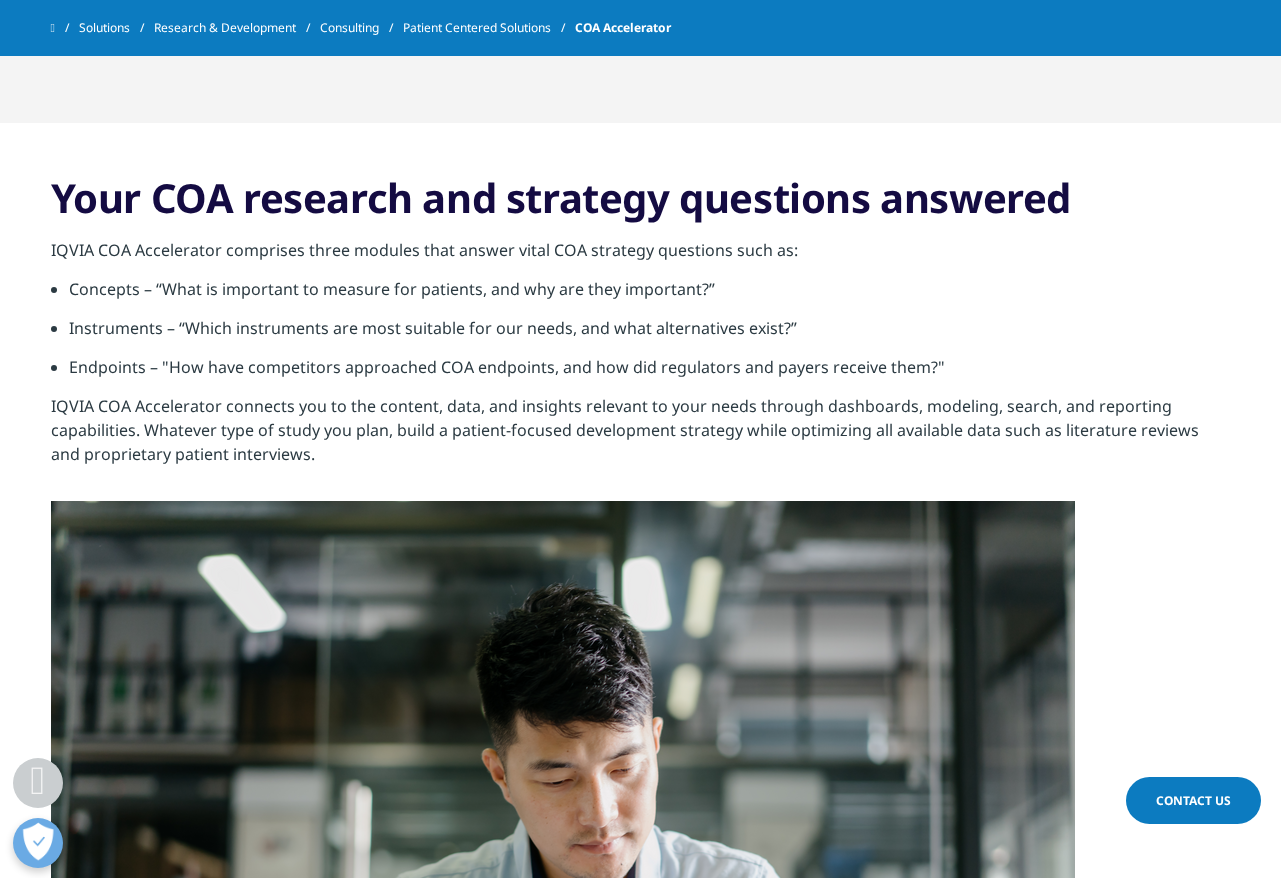 drag, startPoint x: 426, startPoint y: 700, endPoint x: 207, endPoint y: 381, distance: 386.93927 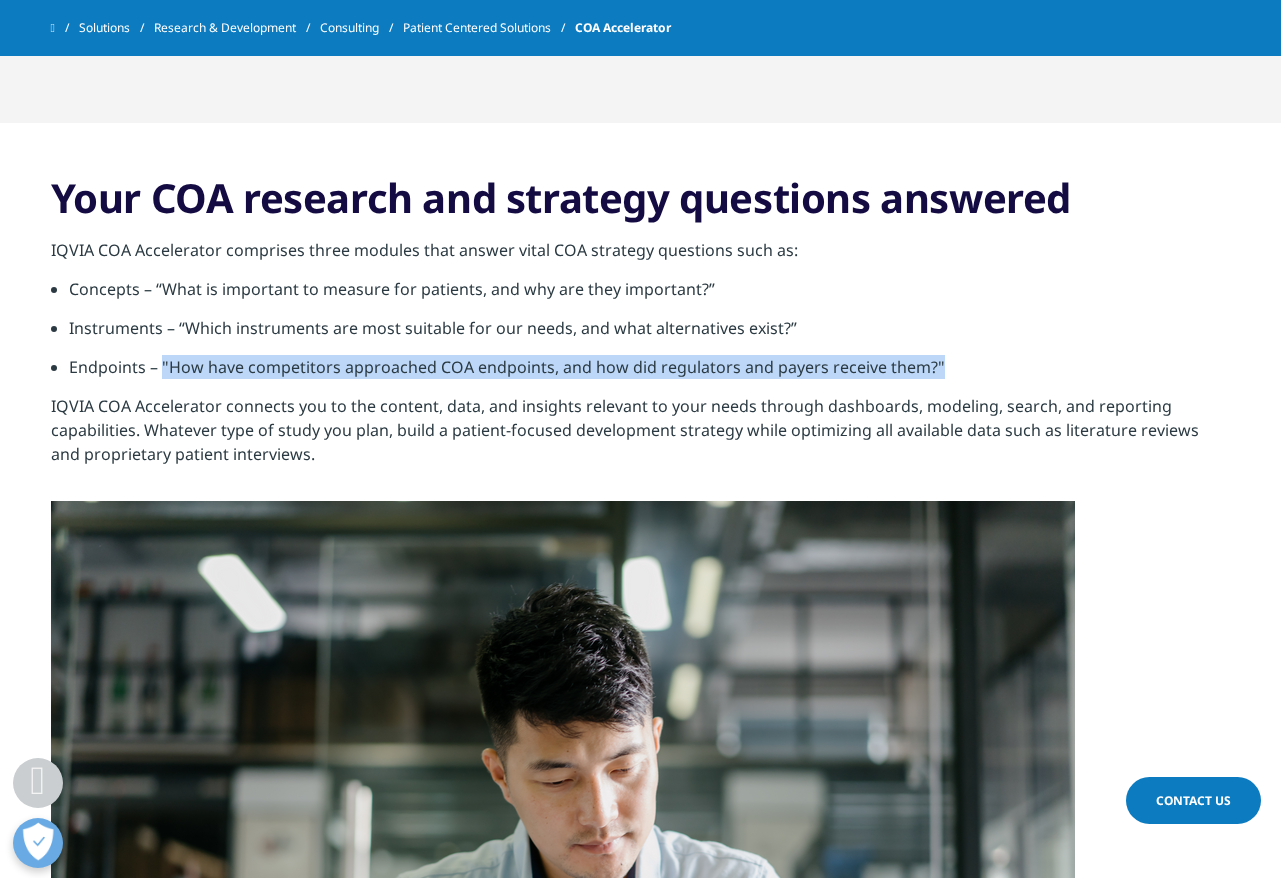 drag, startPoint x: 160, startPoint y: 339, endPoint x: 933, endPoint y: 345, distance: 773.0233 